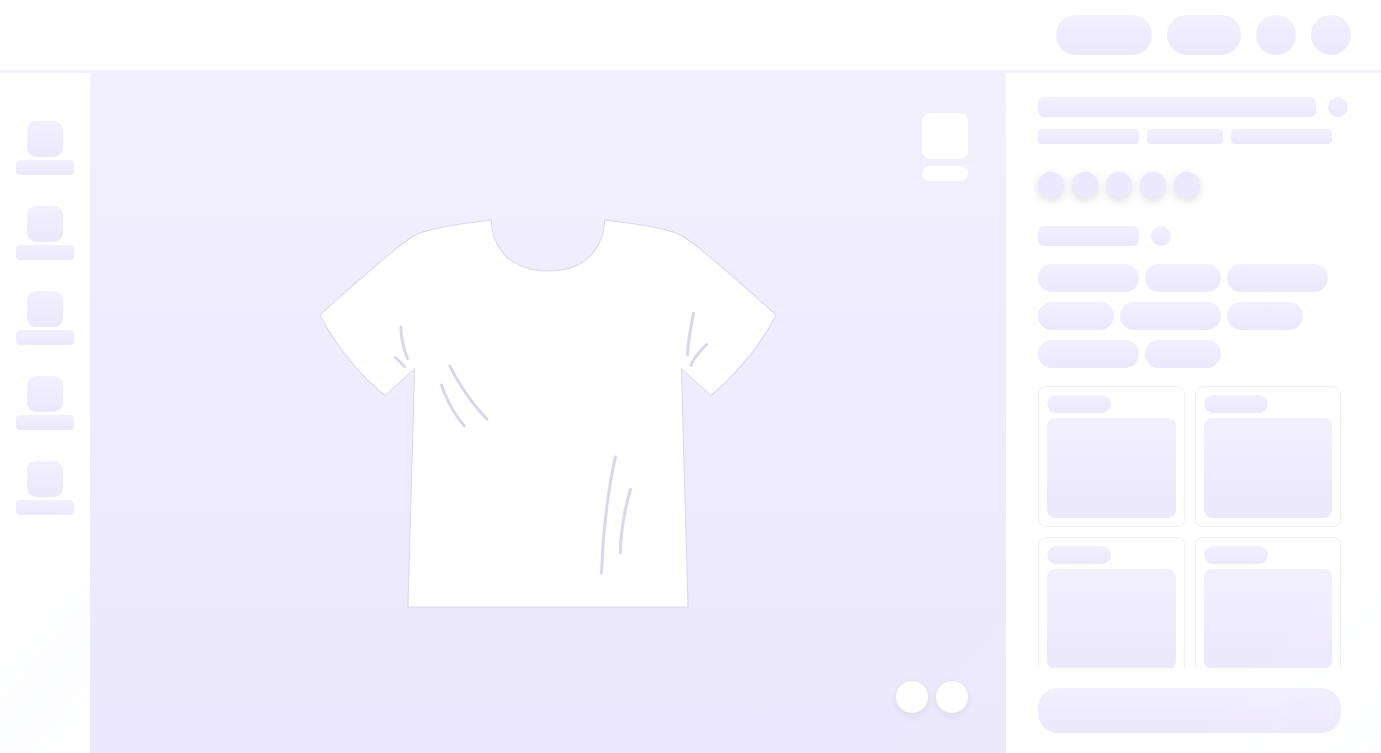 scroll, scrollTop: 0, scrollLeft: 0, axis: both 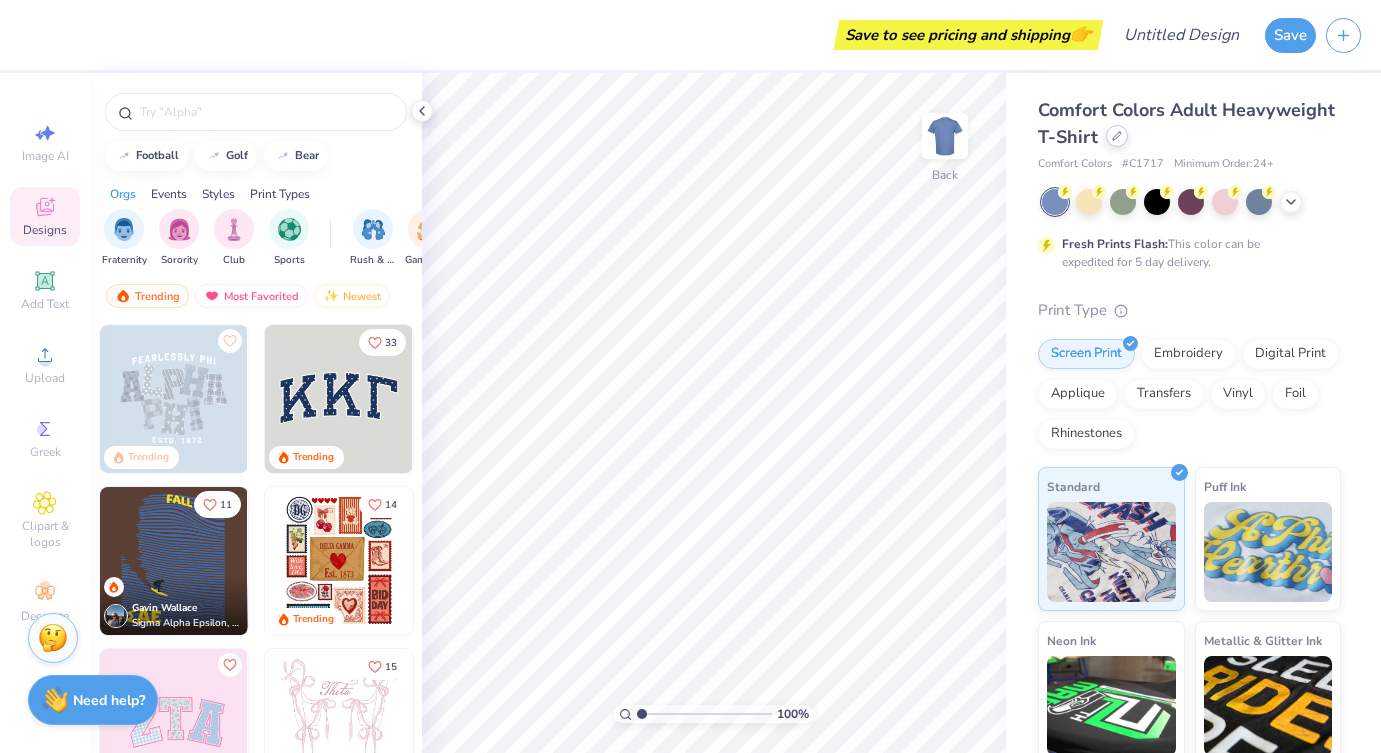 click 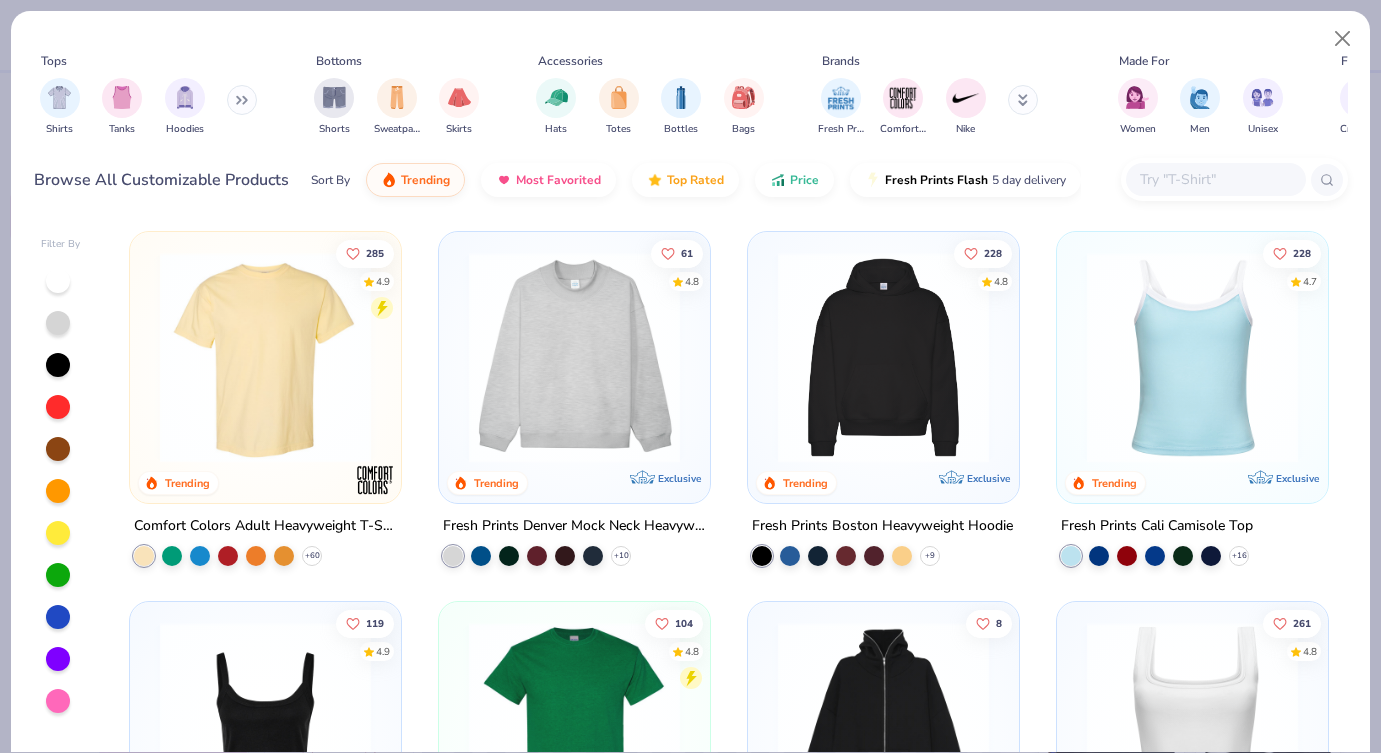 click at bounding box center [1215, 179] 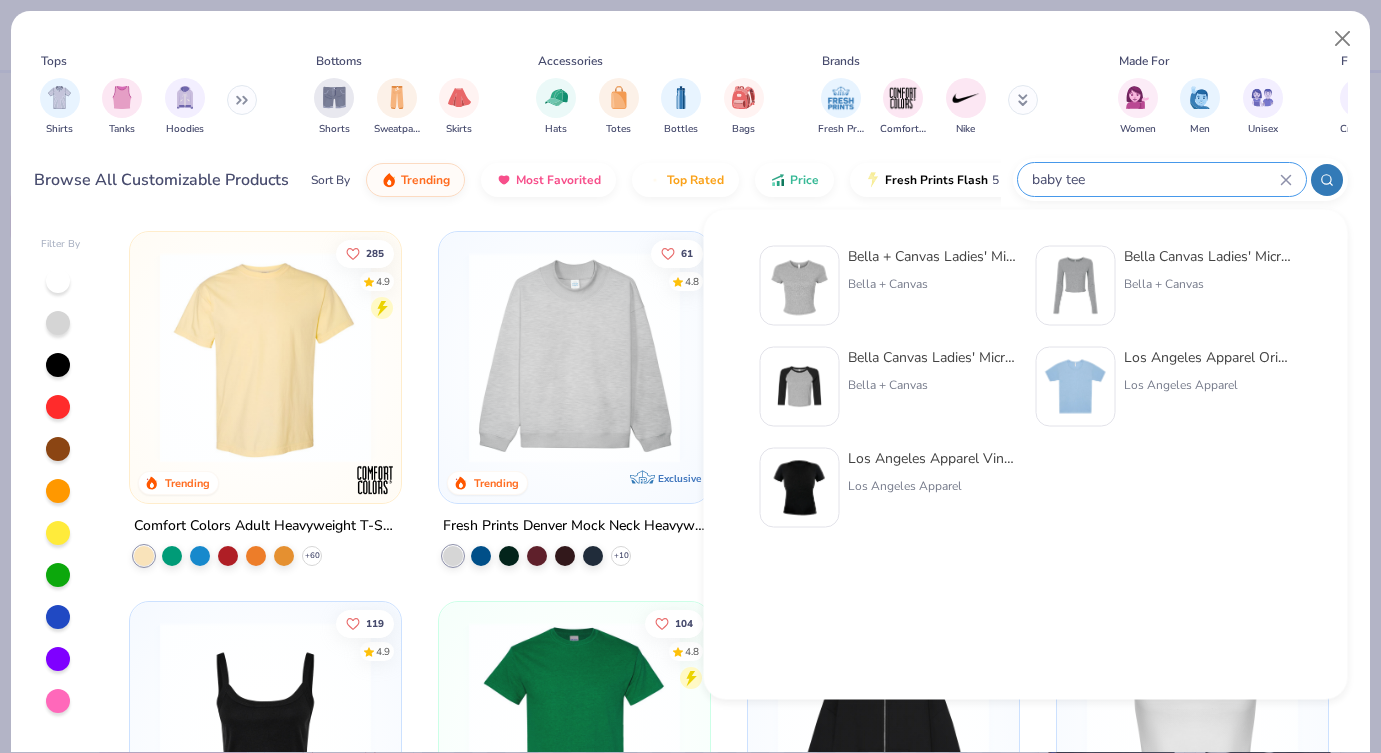 type on "baby tee" 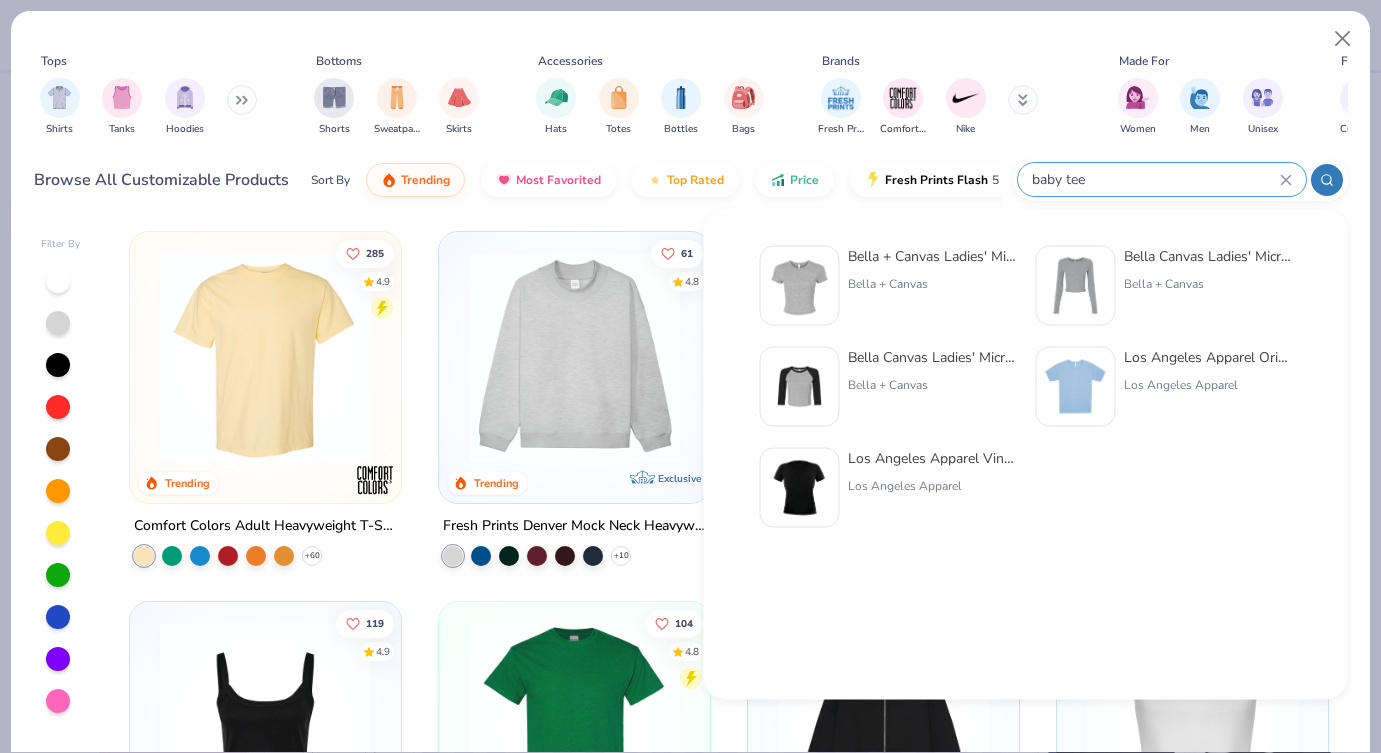 click on "Bella + Canvas Ladies' Micro Ribbed  Baby Tee" at bounding box center (932, 256) 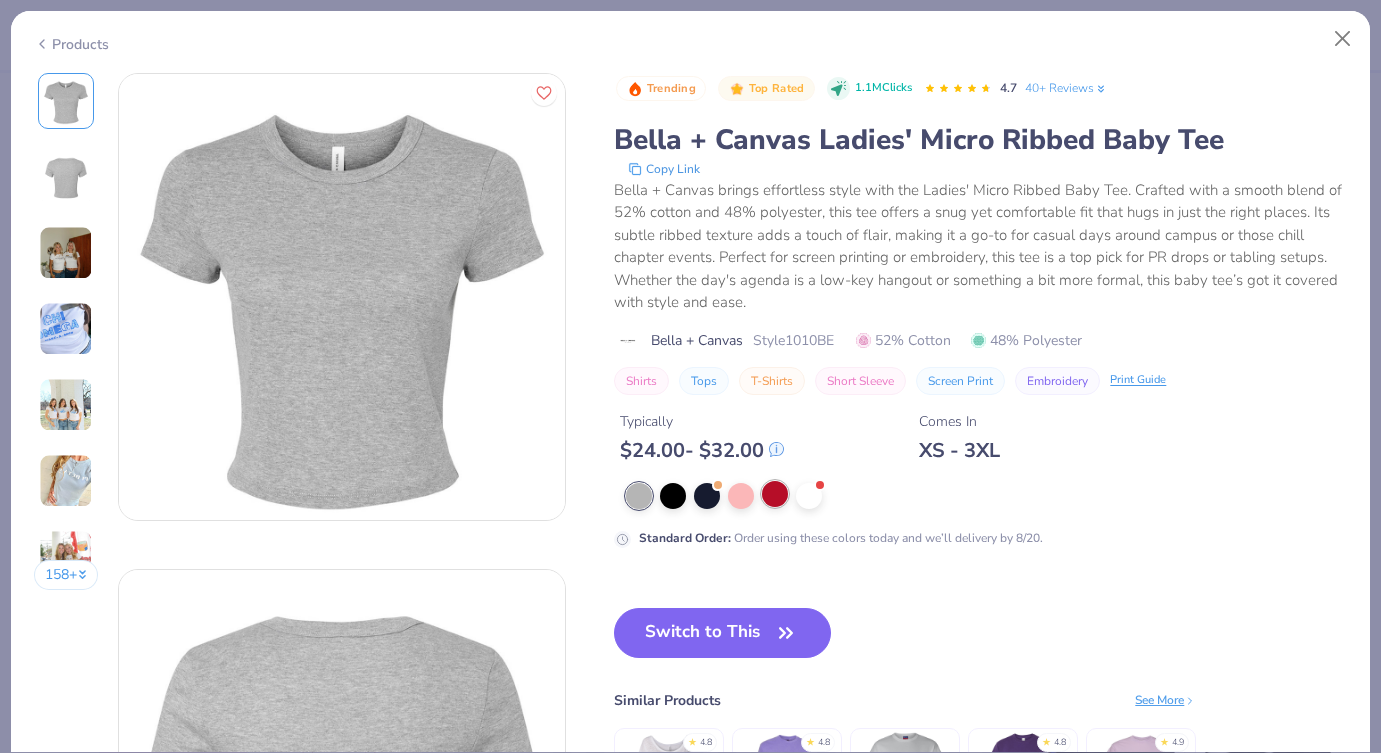 click at bounding box center [775, 494] 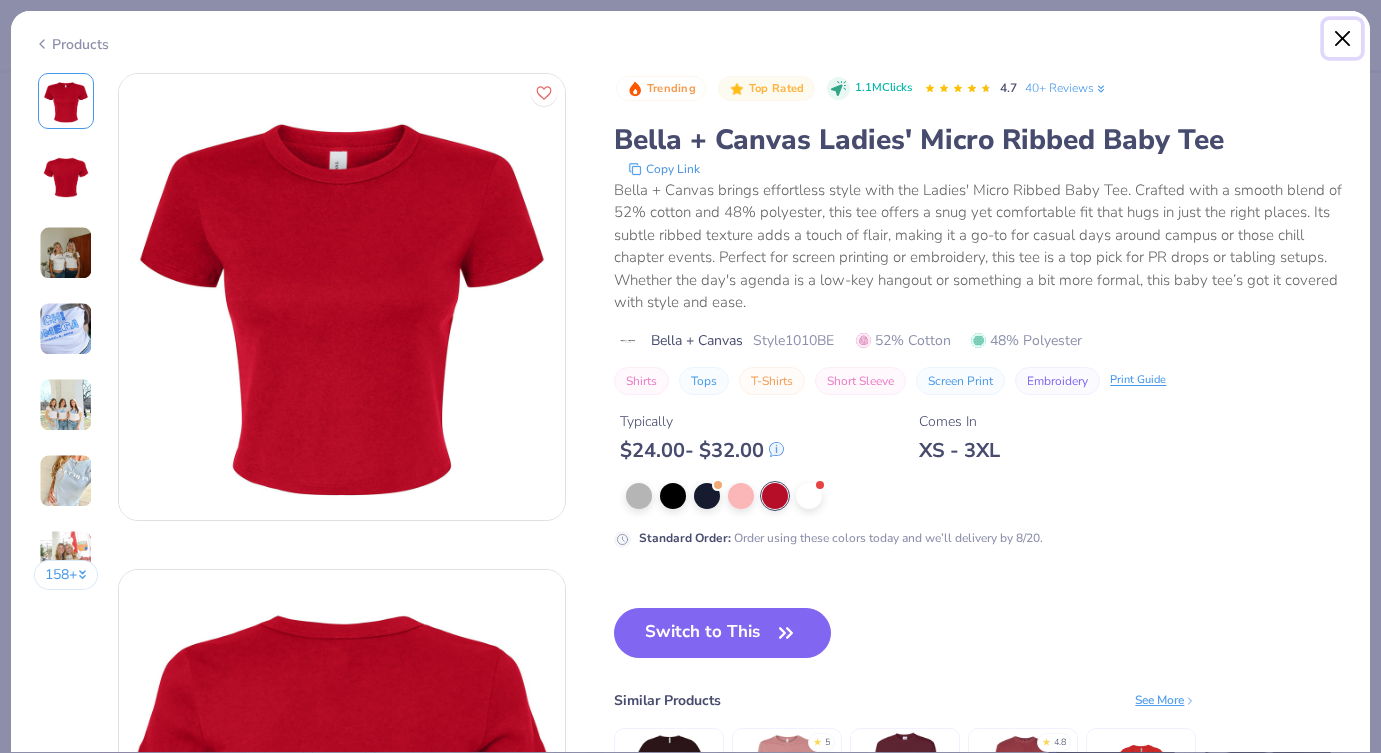 click at bounding box center (1343, 39) 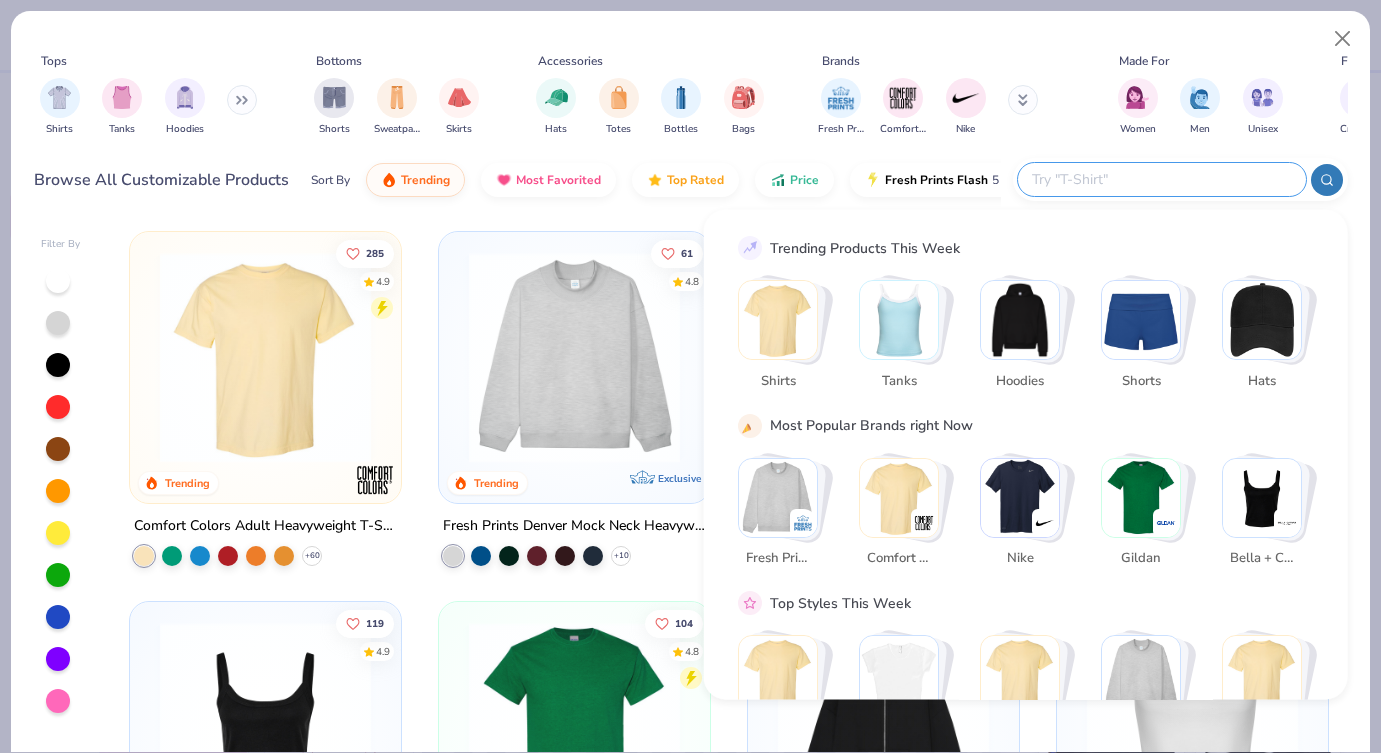 click at bounding box center [1161, 179] 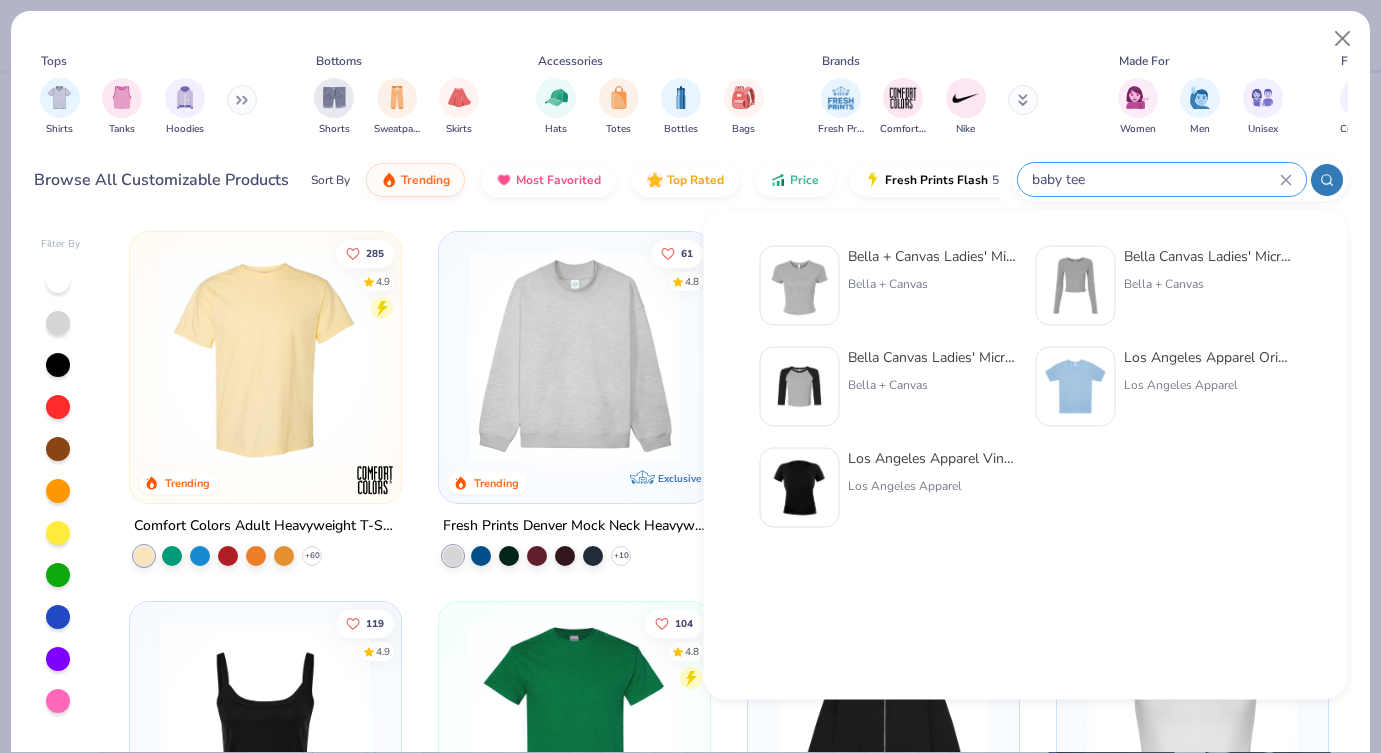 type on "baby tee" 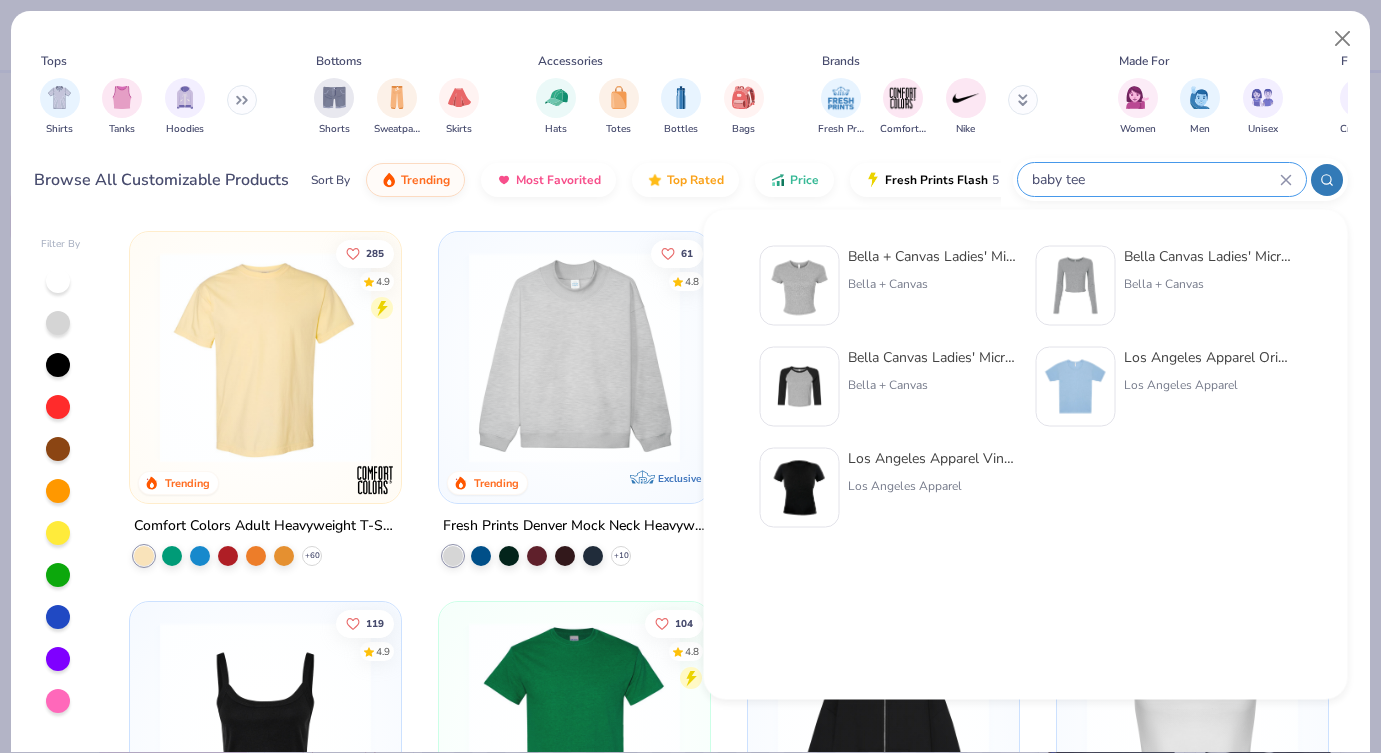 click on "Los Angeles Apparel Original Baby Rib Tee" at bounding box center (1208, 357) 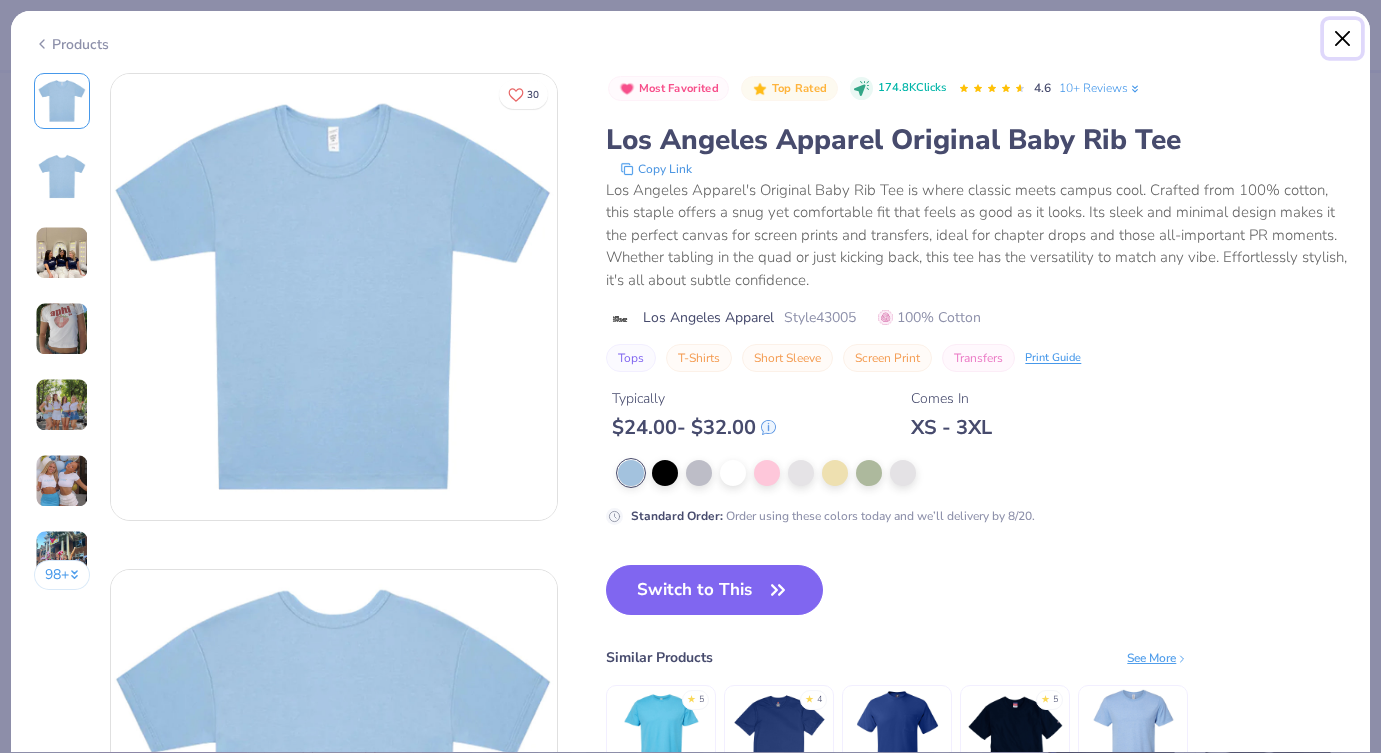 click at bounding box center (1343, 39) 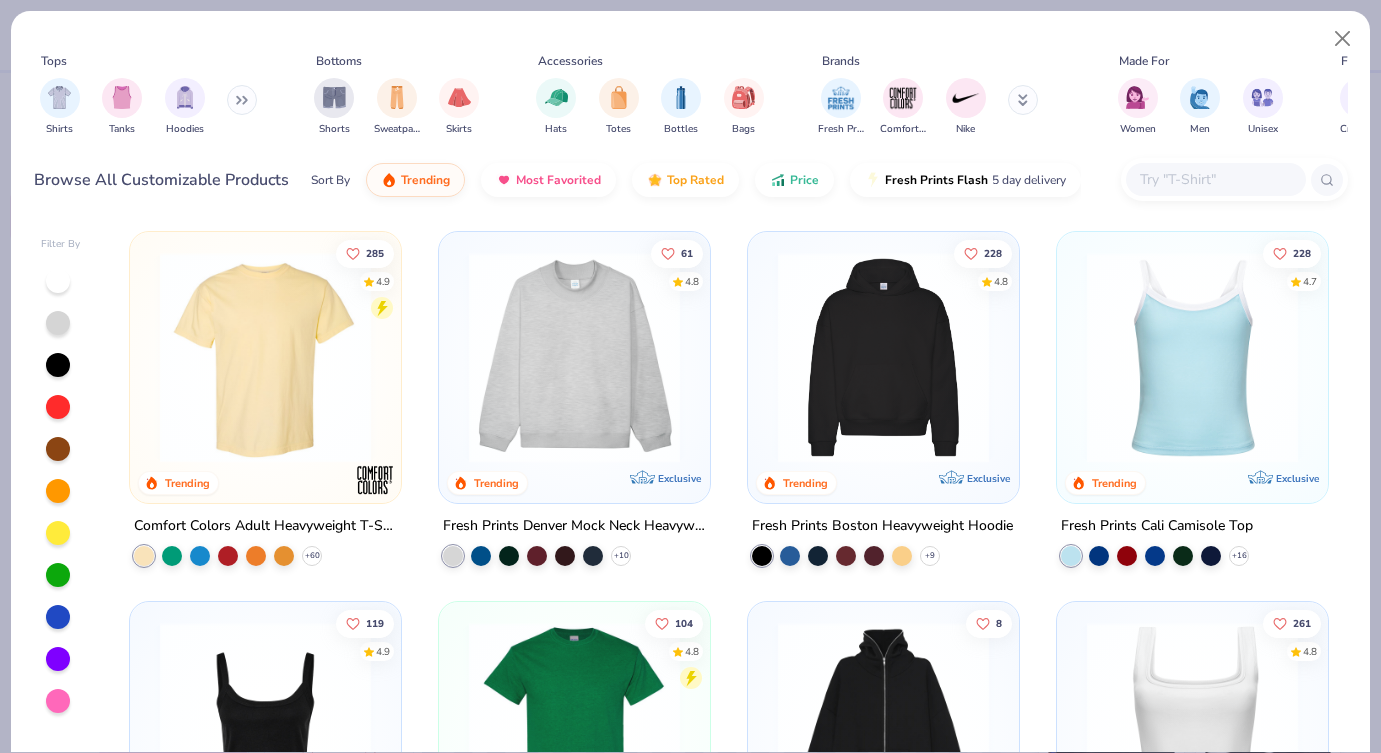 click at bounding box center (1215, 179) 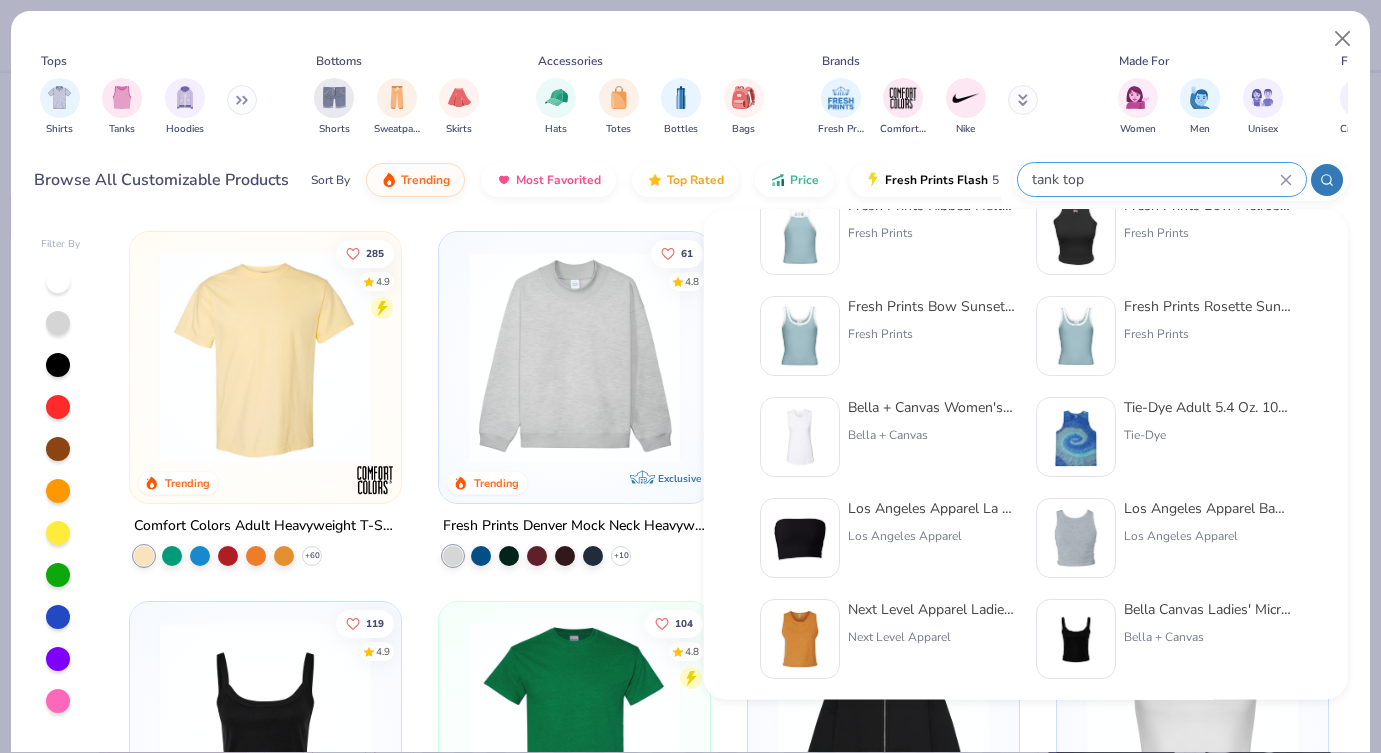 scroll, scrollTop: 360, scrollLeft: 0, axis: vertical 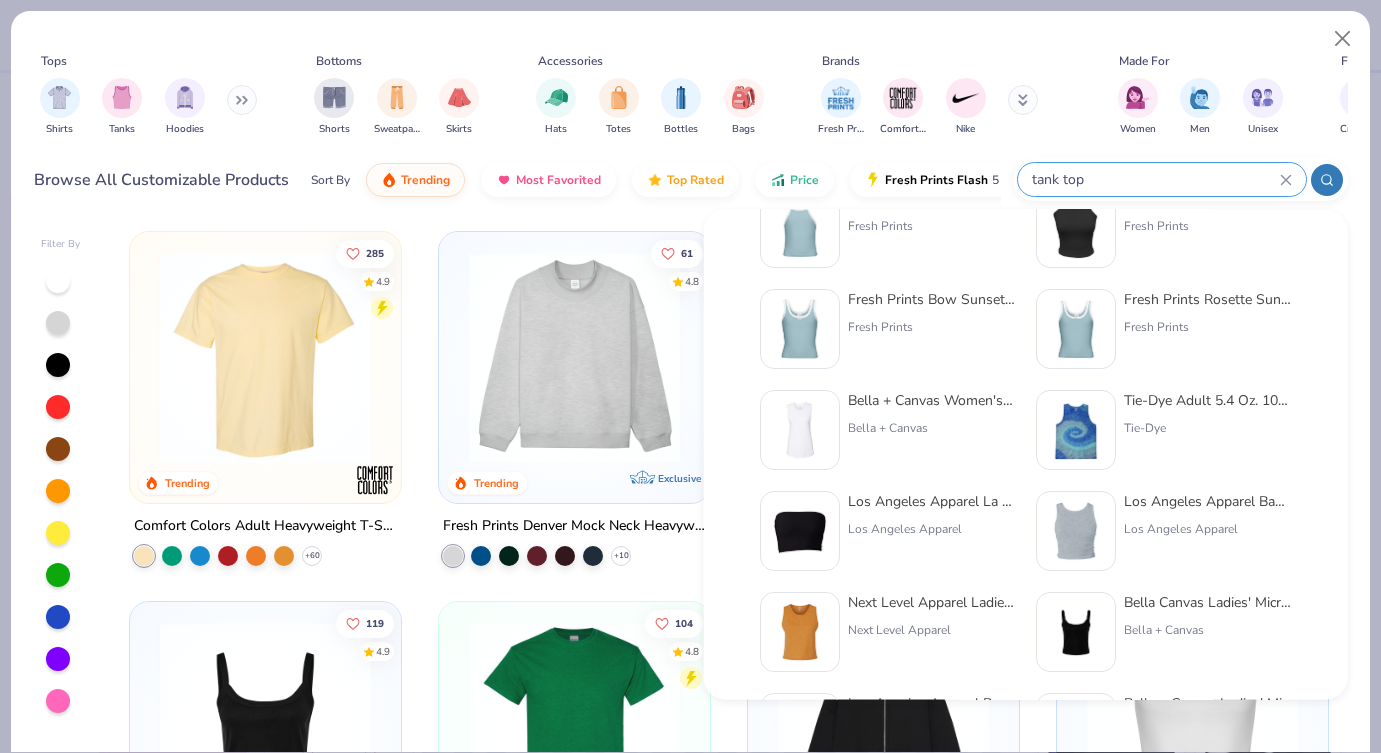 type on "tank top" 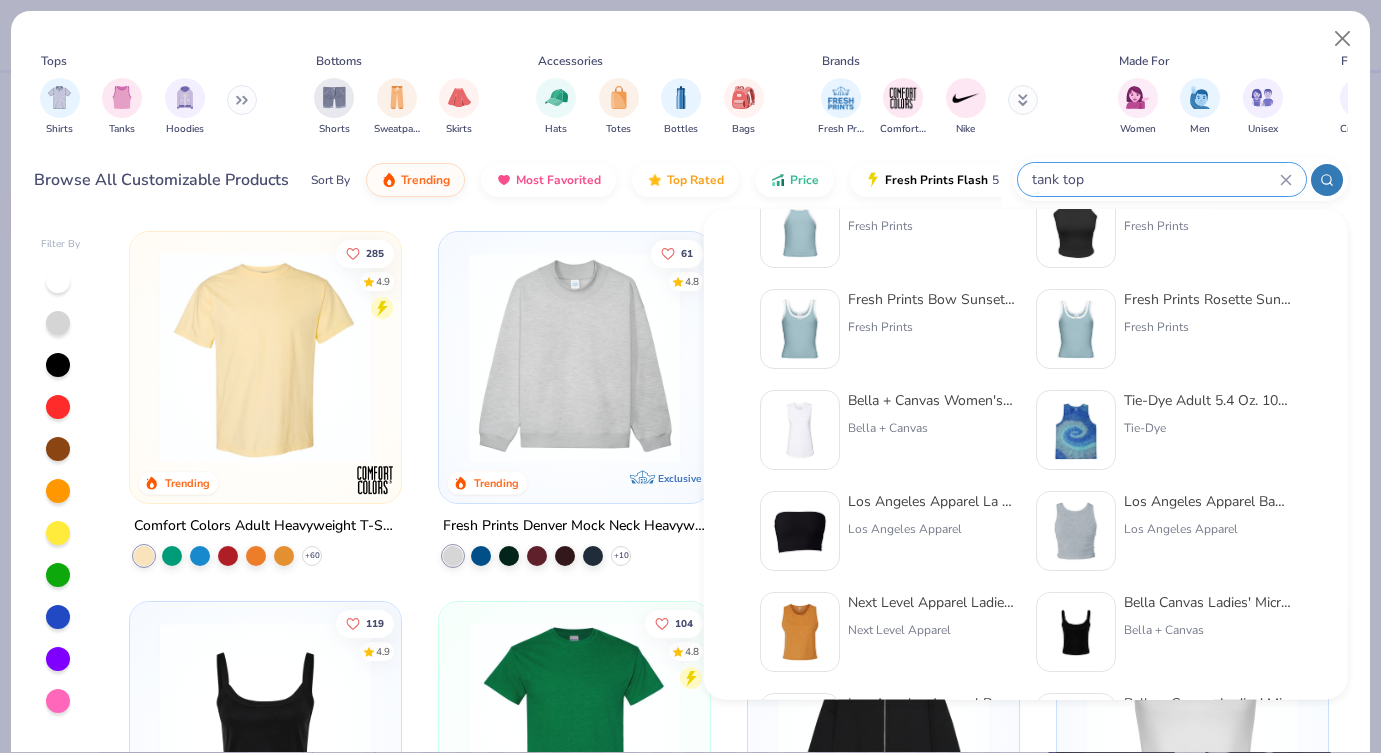 click at bounding box center (1076, 431) 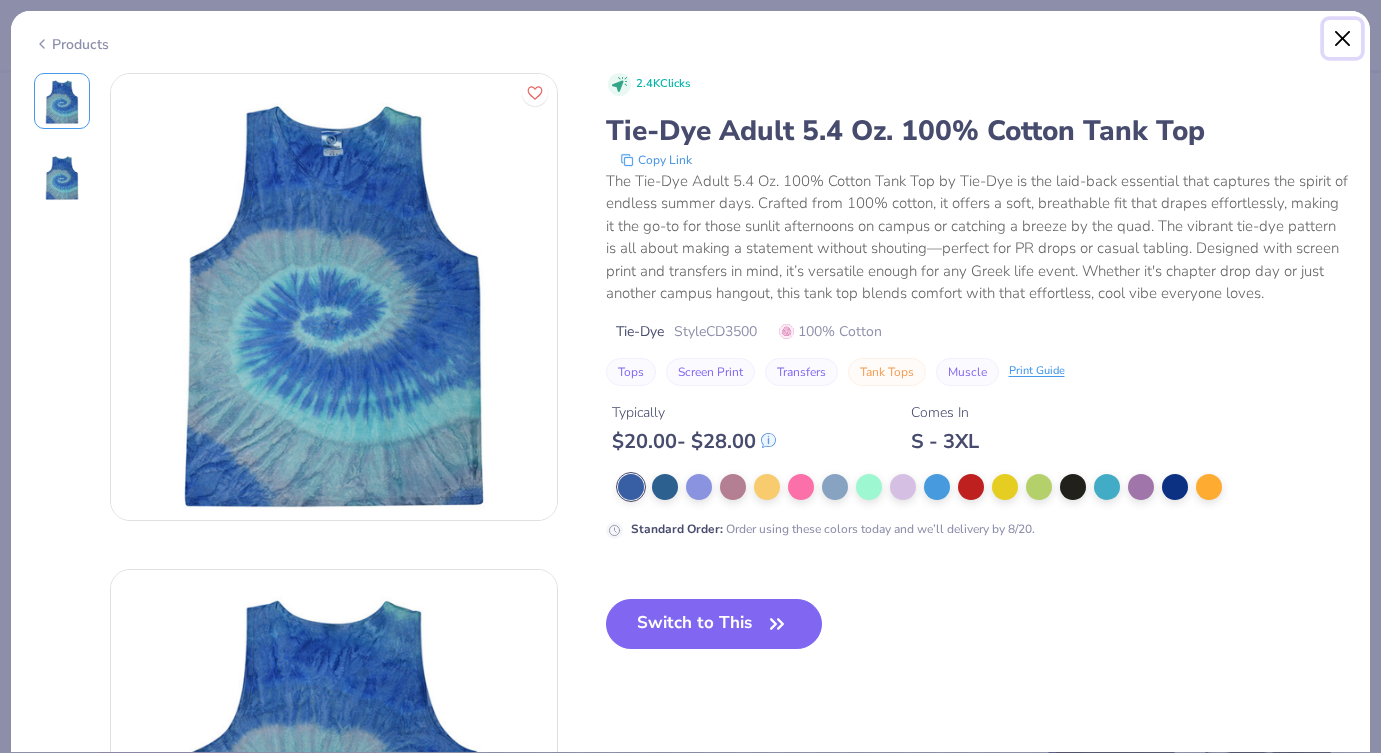 click at bounding box center [1343, 39] 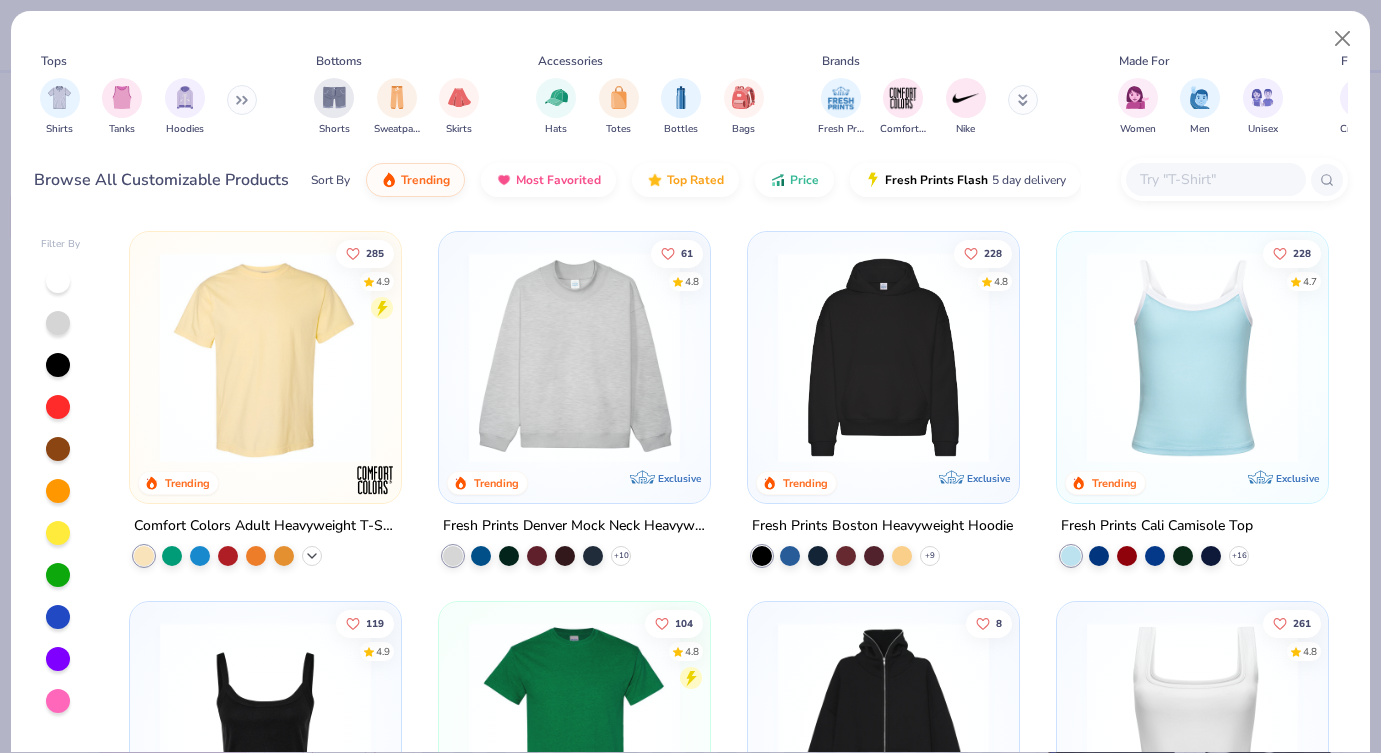 click 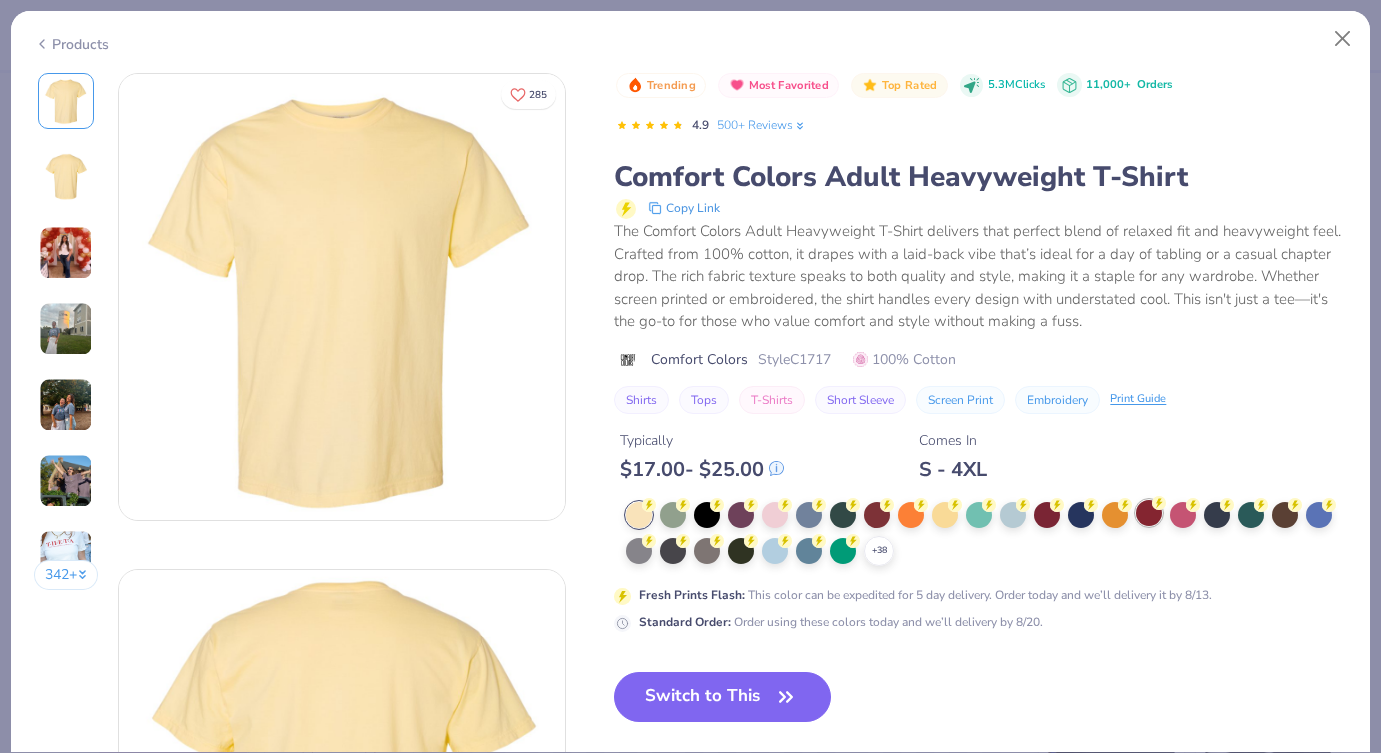 click at bounding box center [1149, 513] 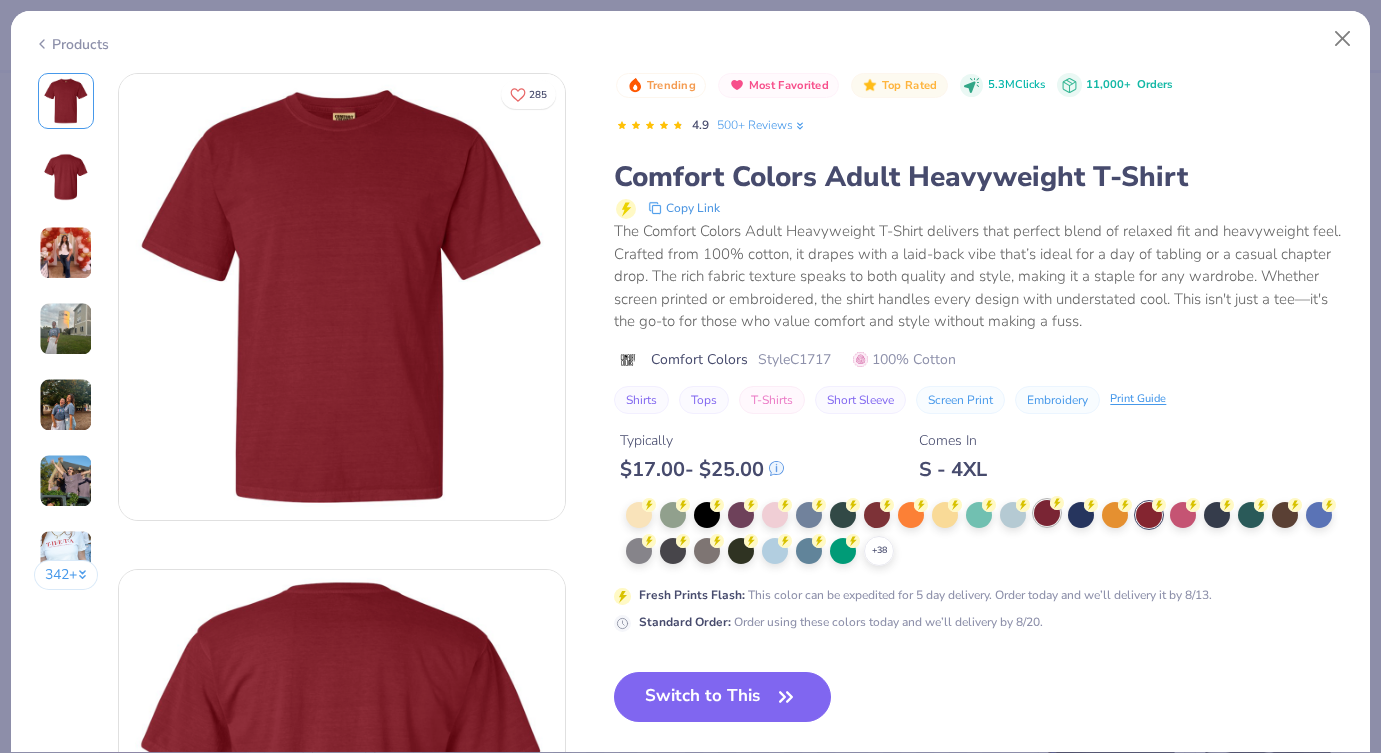 click at bounding box center [1047, 513] 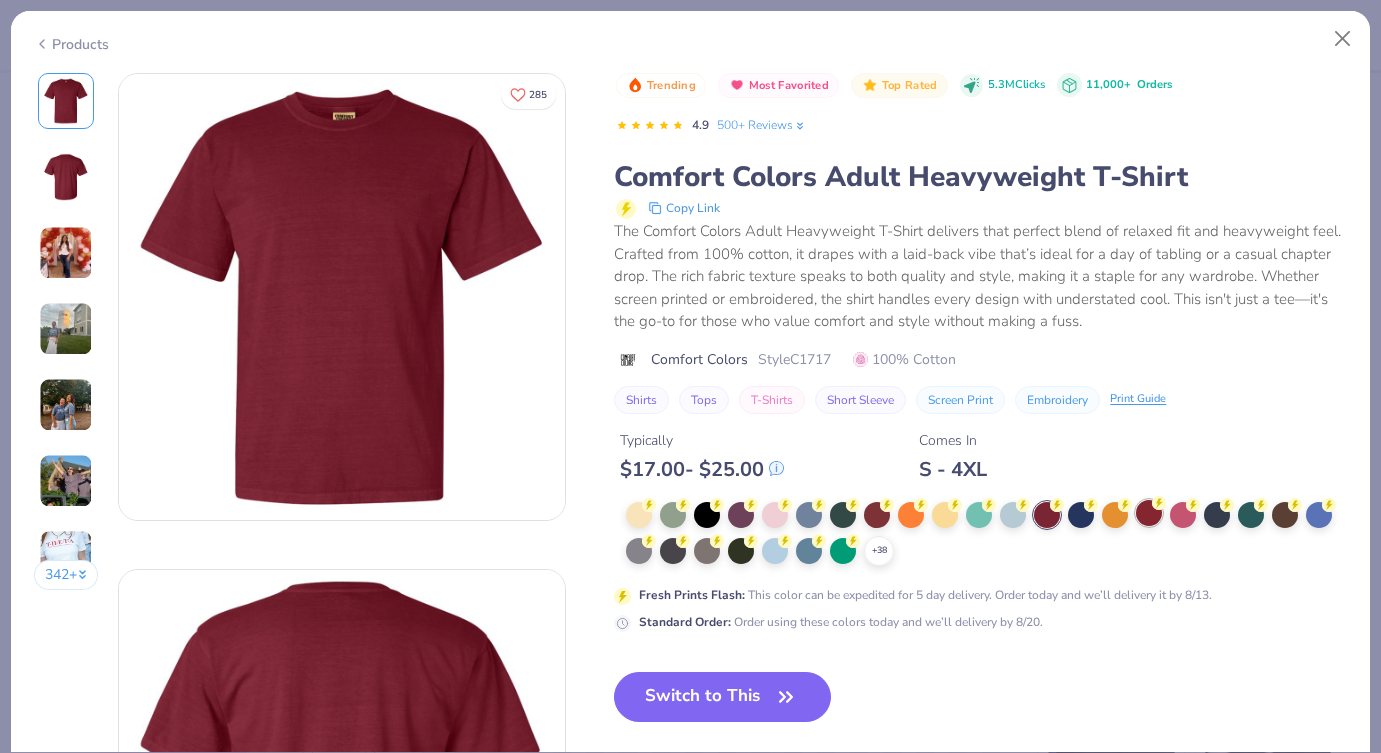 click at bounding box center [1149, 513] 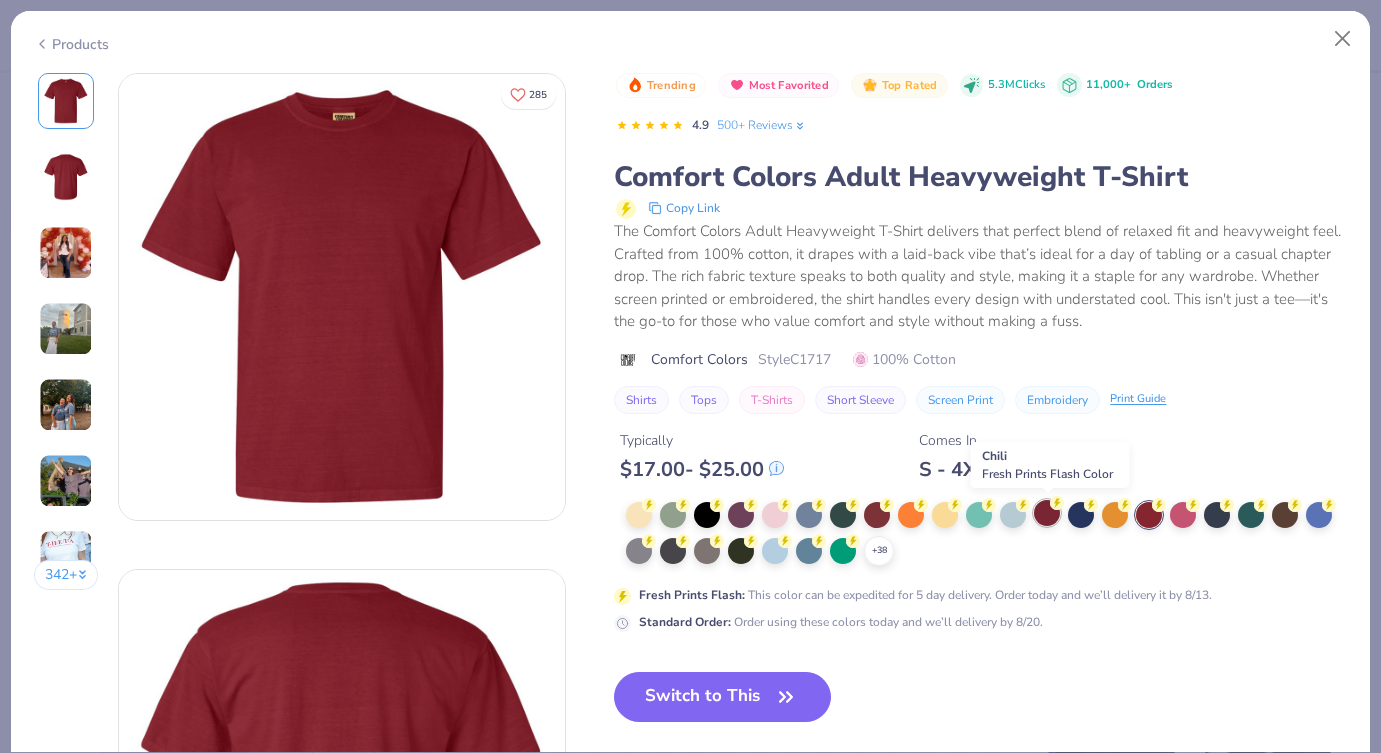 click at bounding box center (1047, 513) 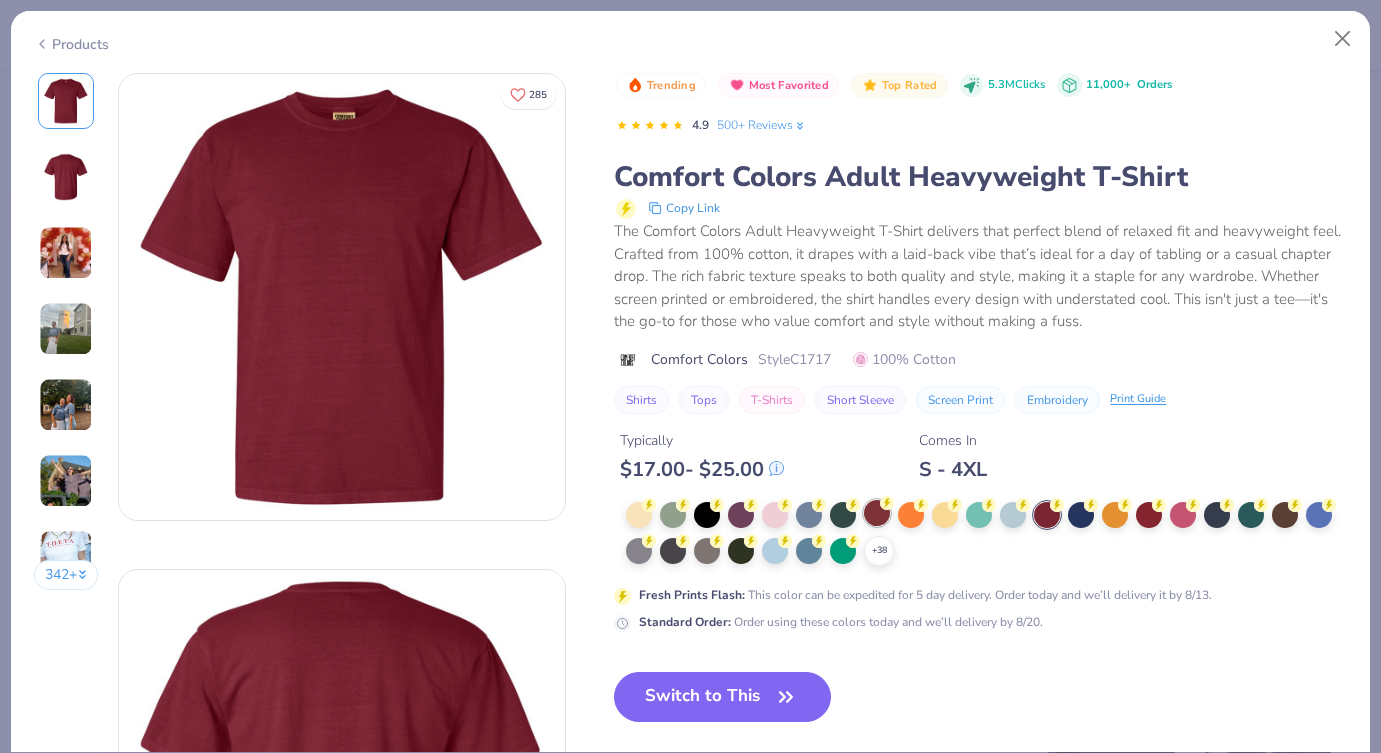click at bounding box center [877, 513] 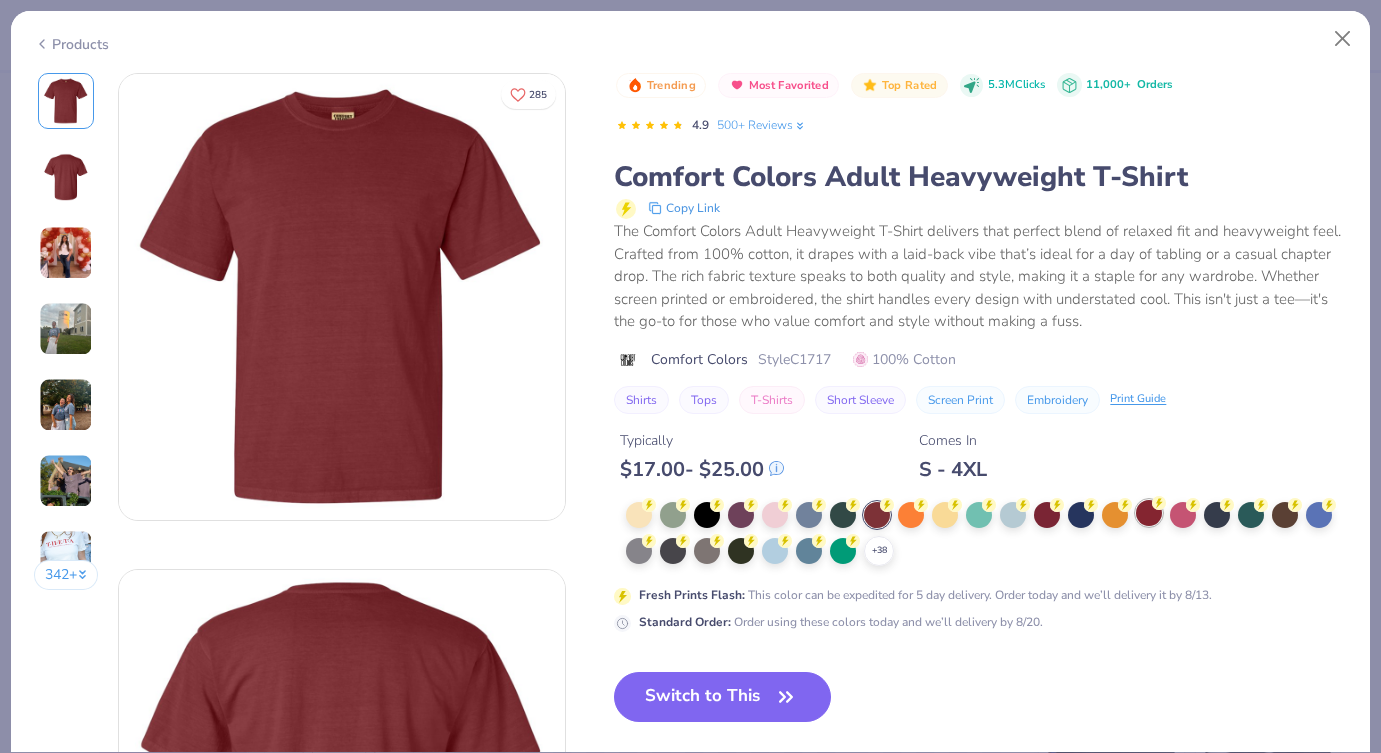 click at bounding box center (1149, 513) 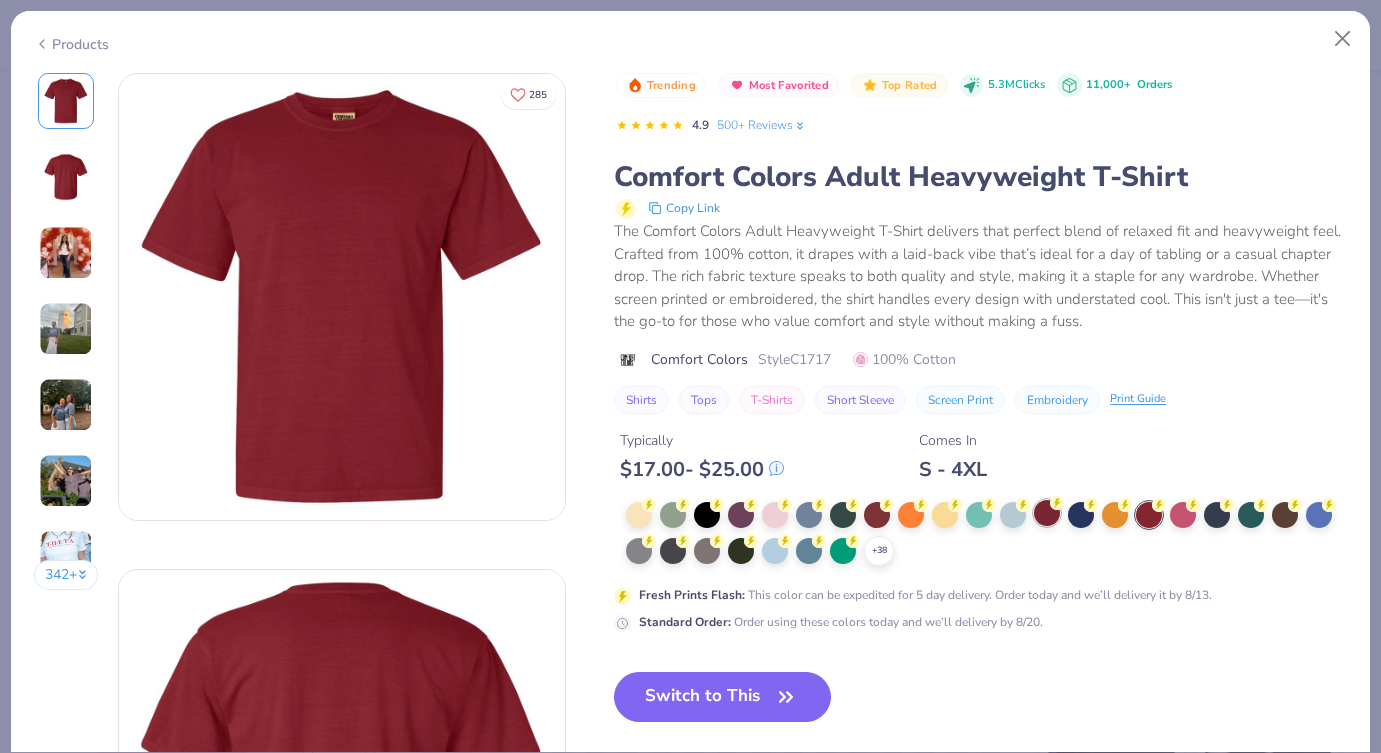 click 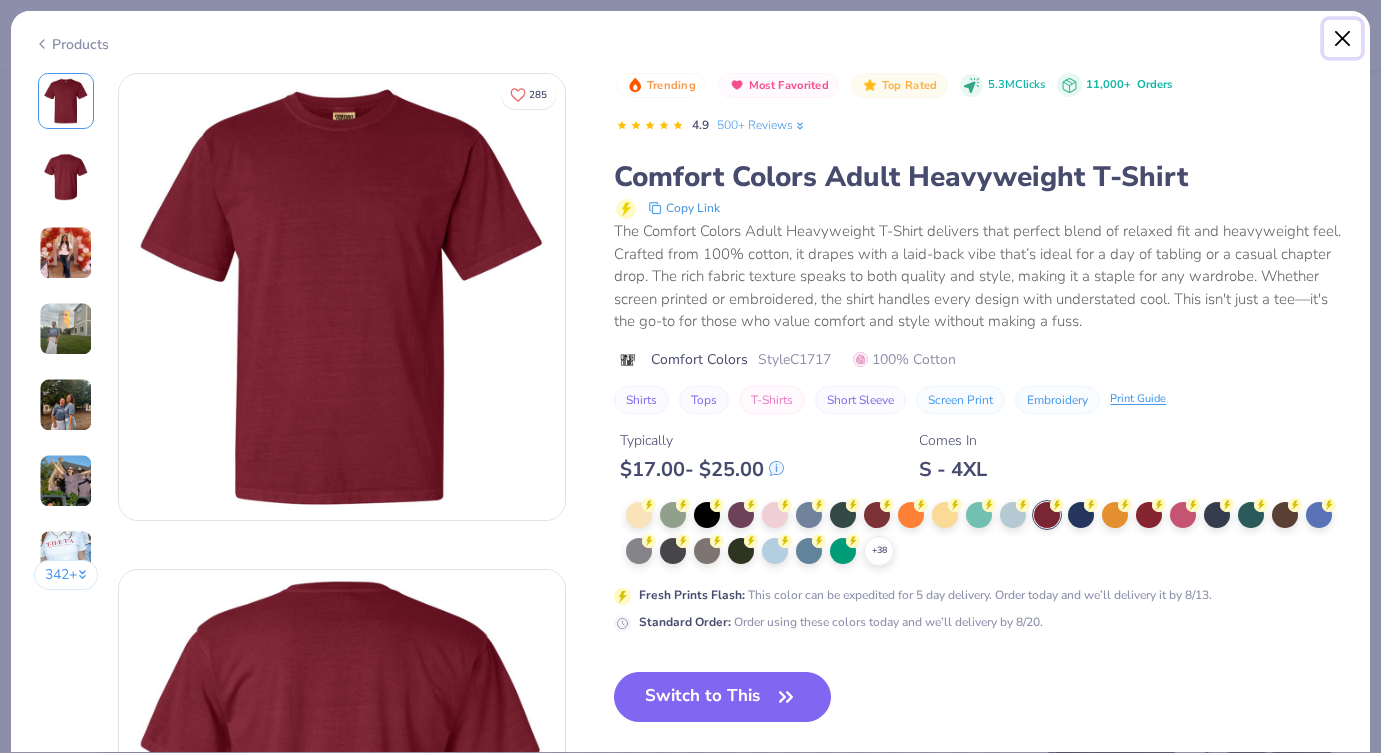 click at bounding box center (1343, 39) 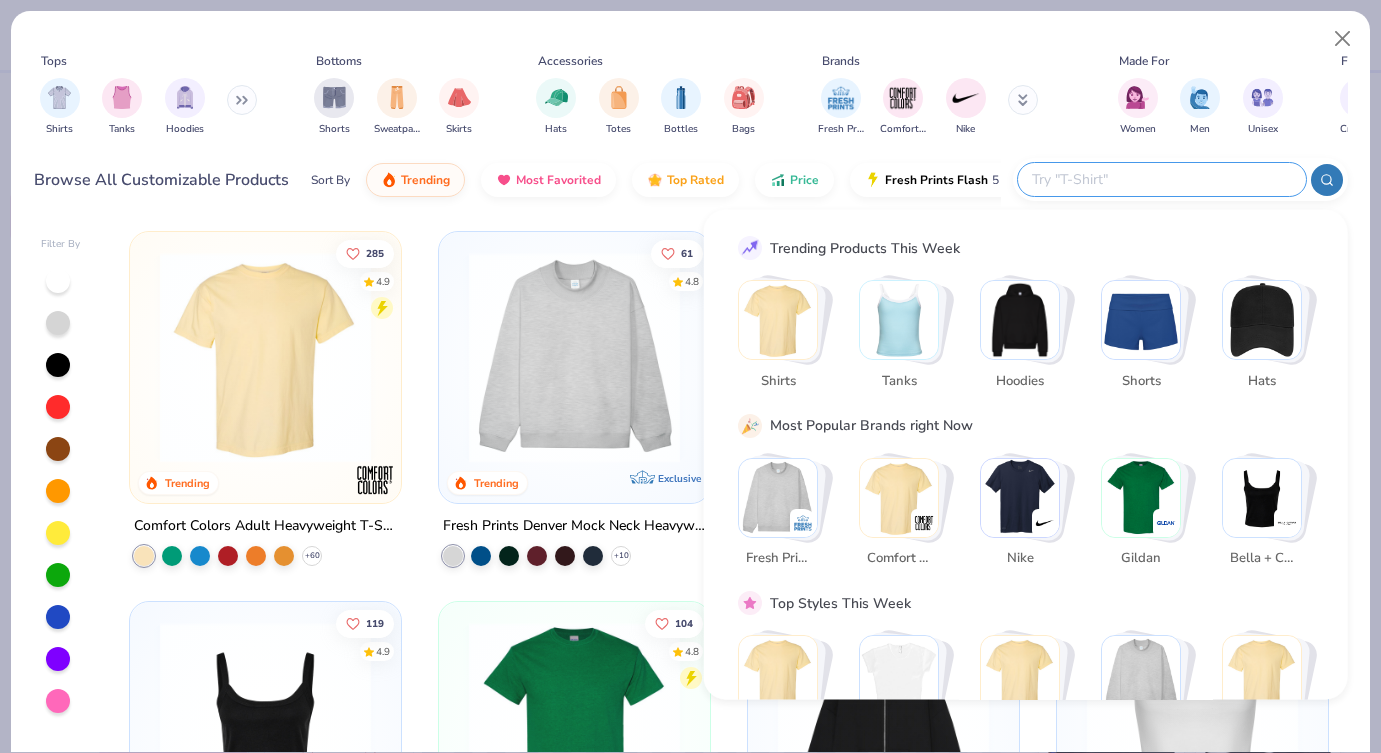 click at bounding box center (1161, 179) 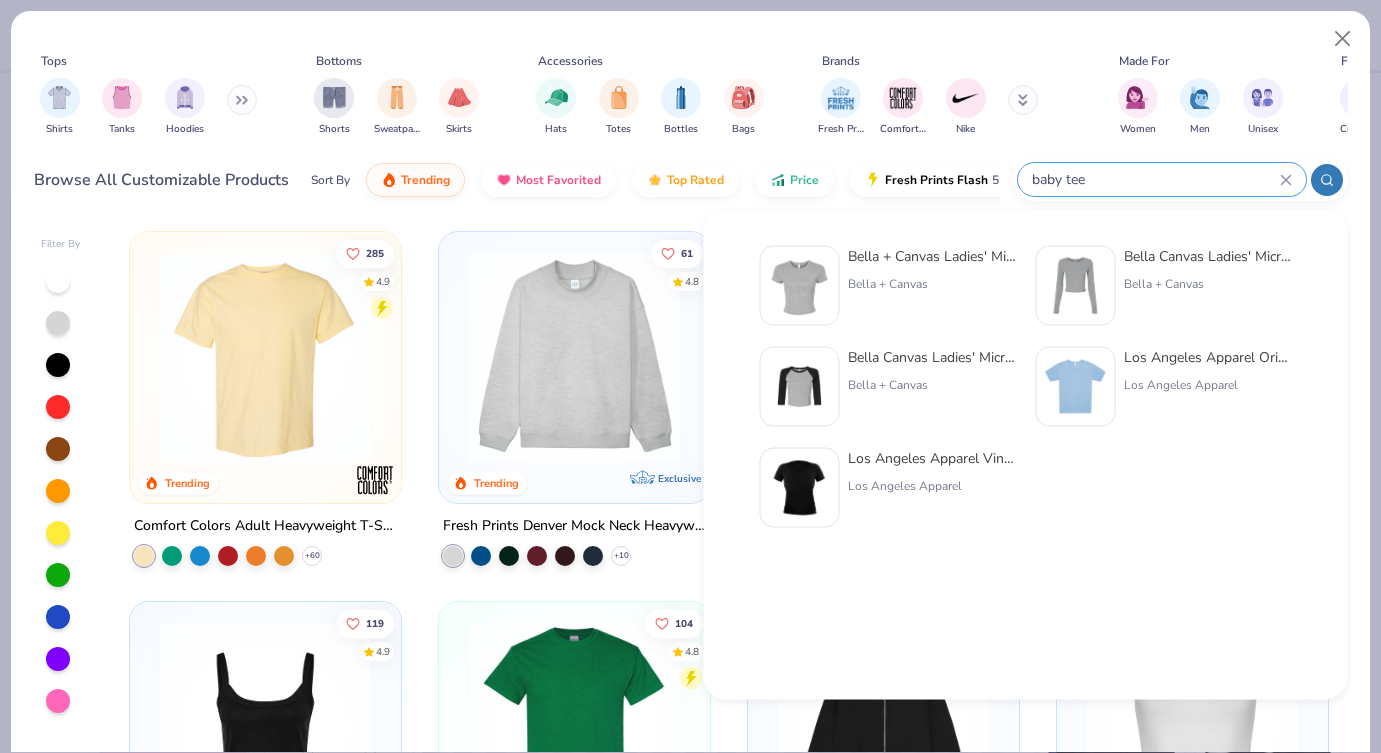 type on "baby tee" 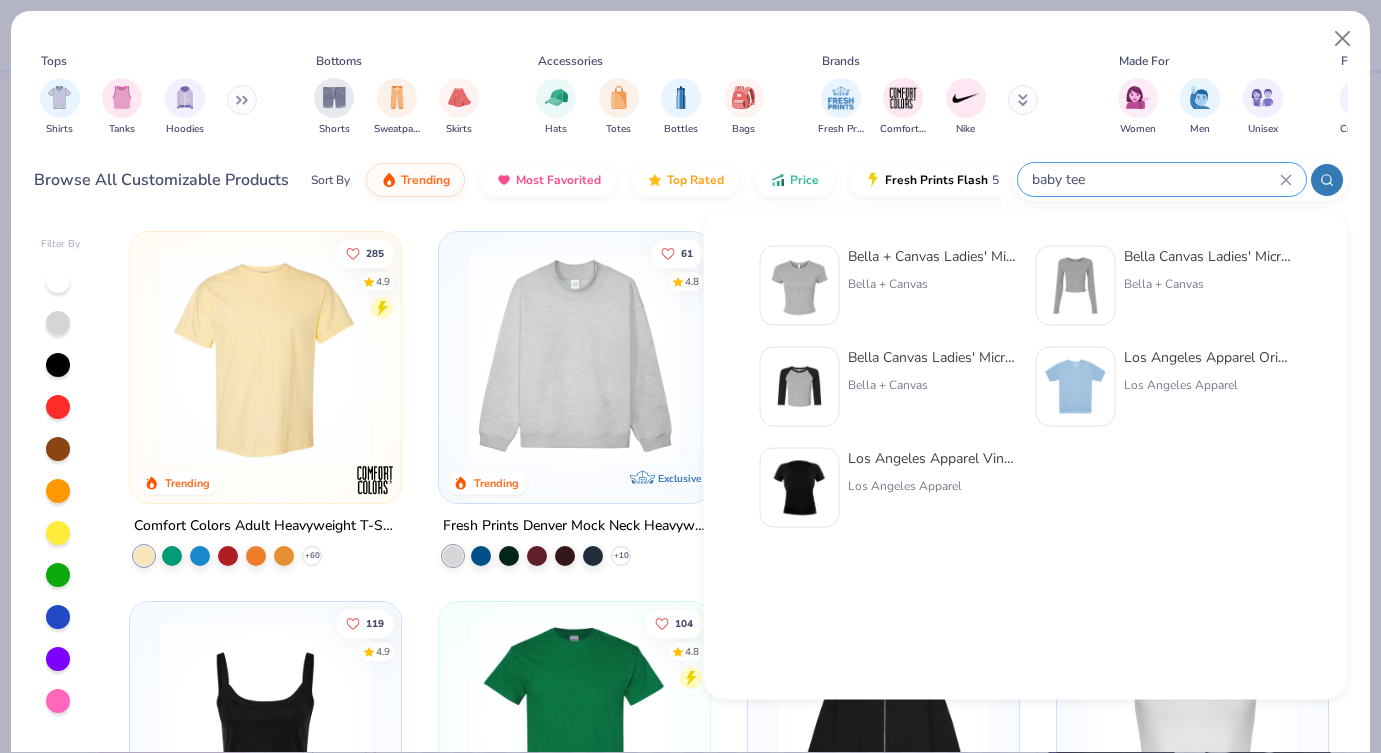 click on "Bella + Canvas Ladies' Micro Ribbed  Baby Tee" at bounding box center [932, 256] 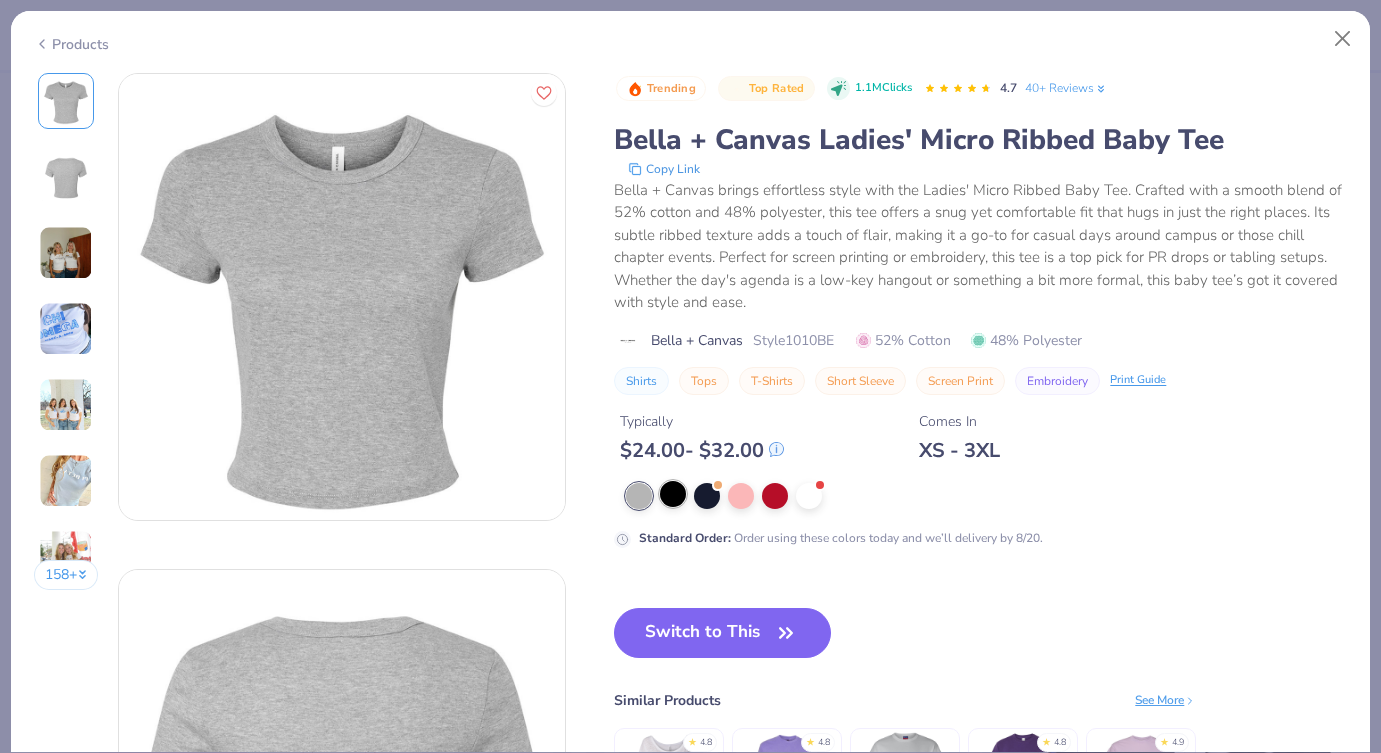click at bounding box center (673, 494) 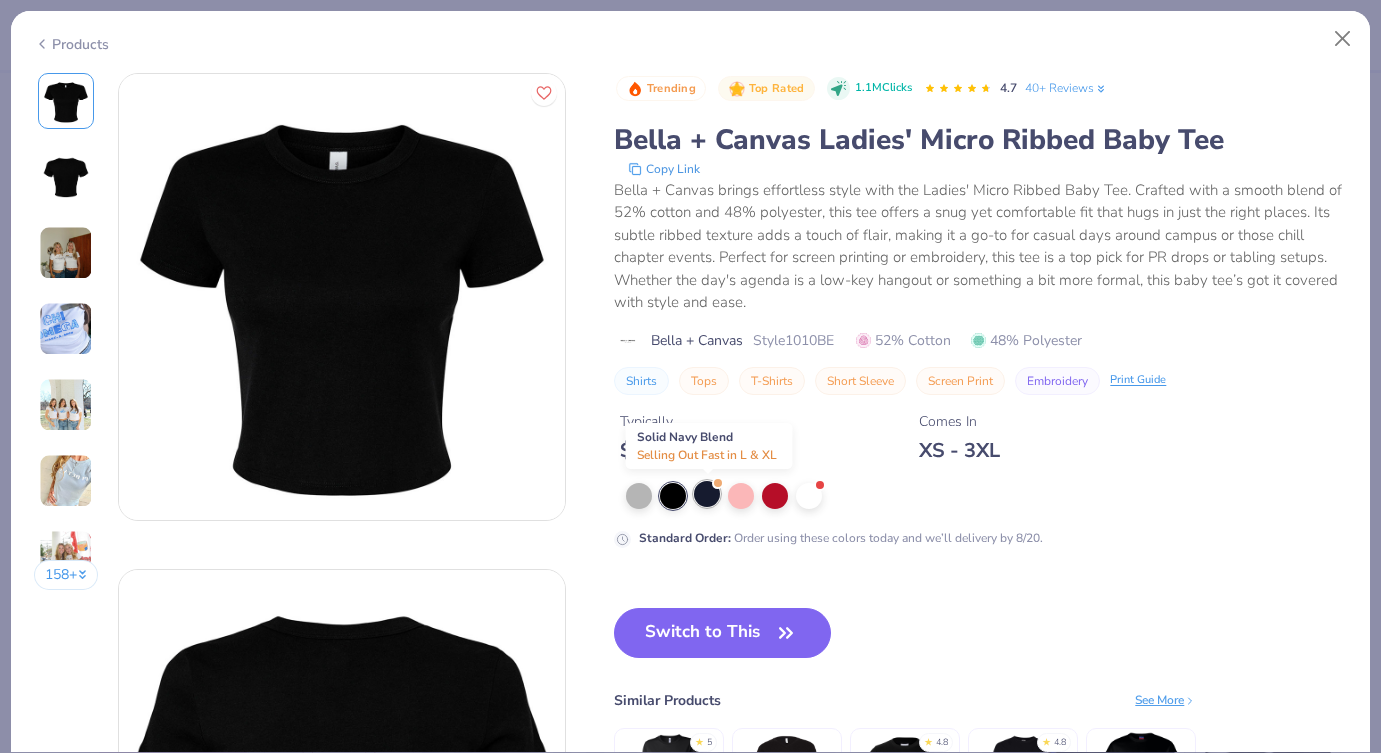 click at bounding box center [707, 494] 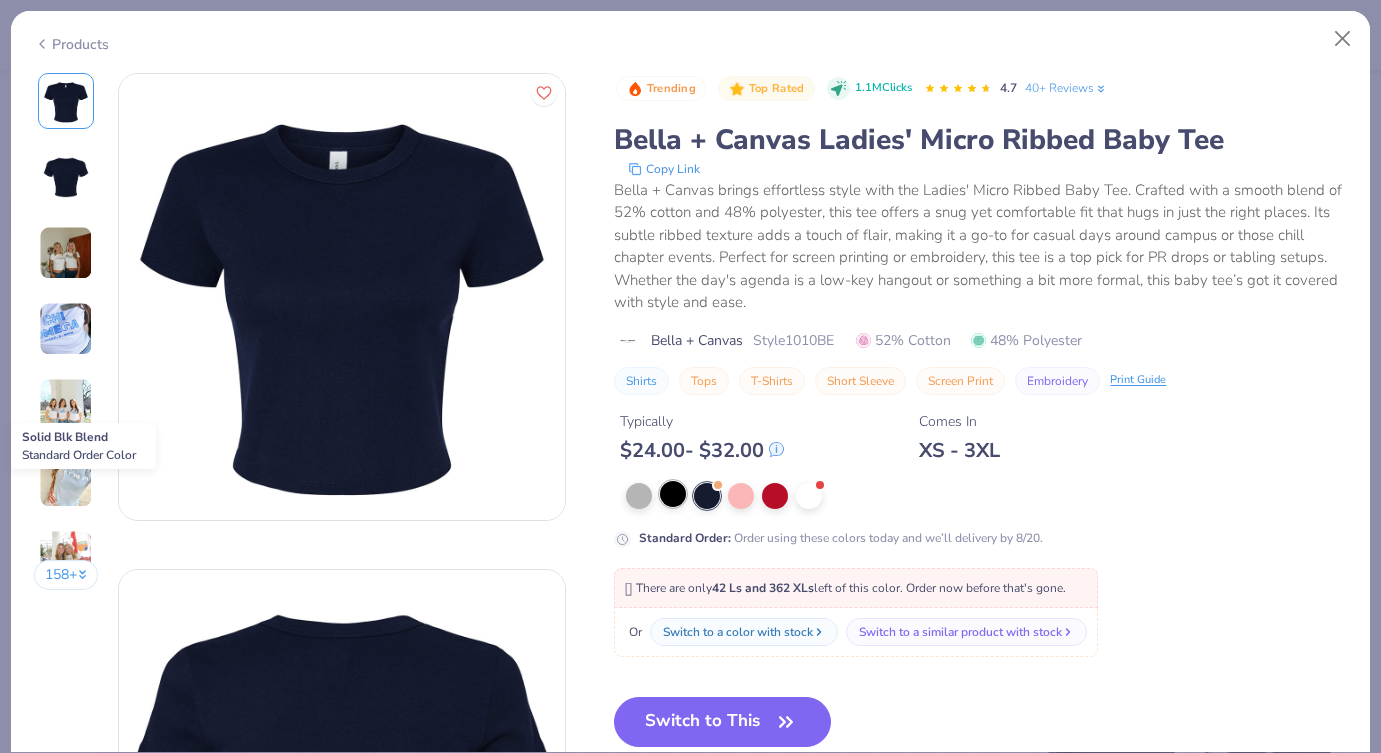 click at bounding box center [673, 494] 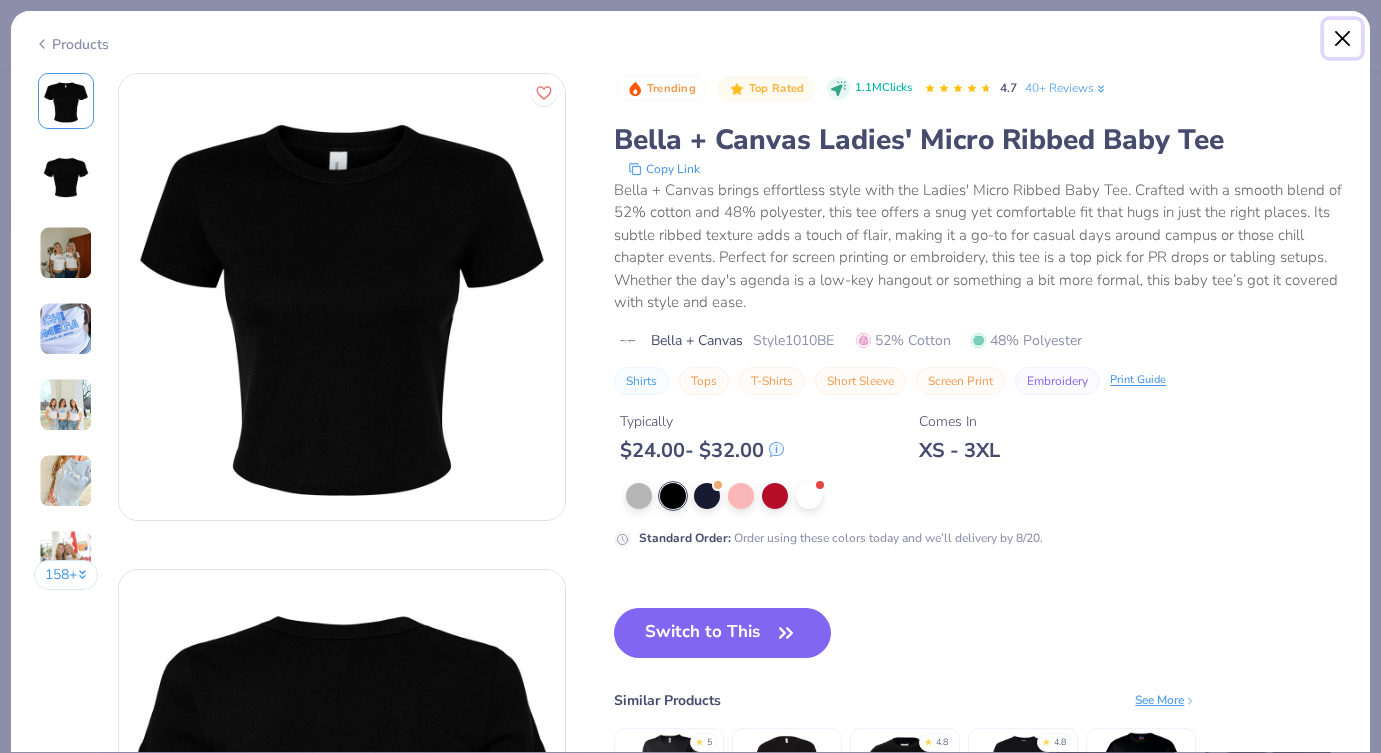 click at bounding box center (1343, 39) 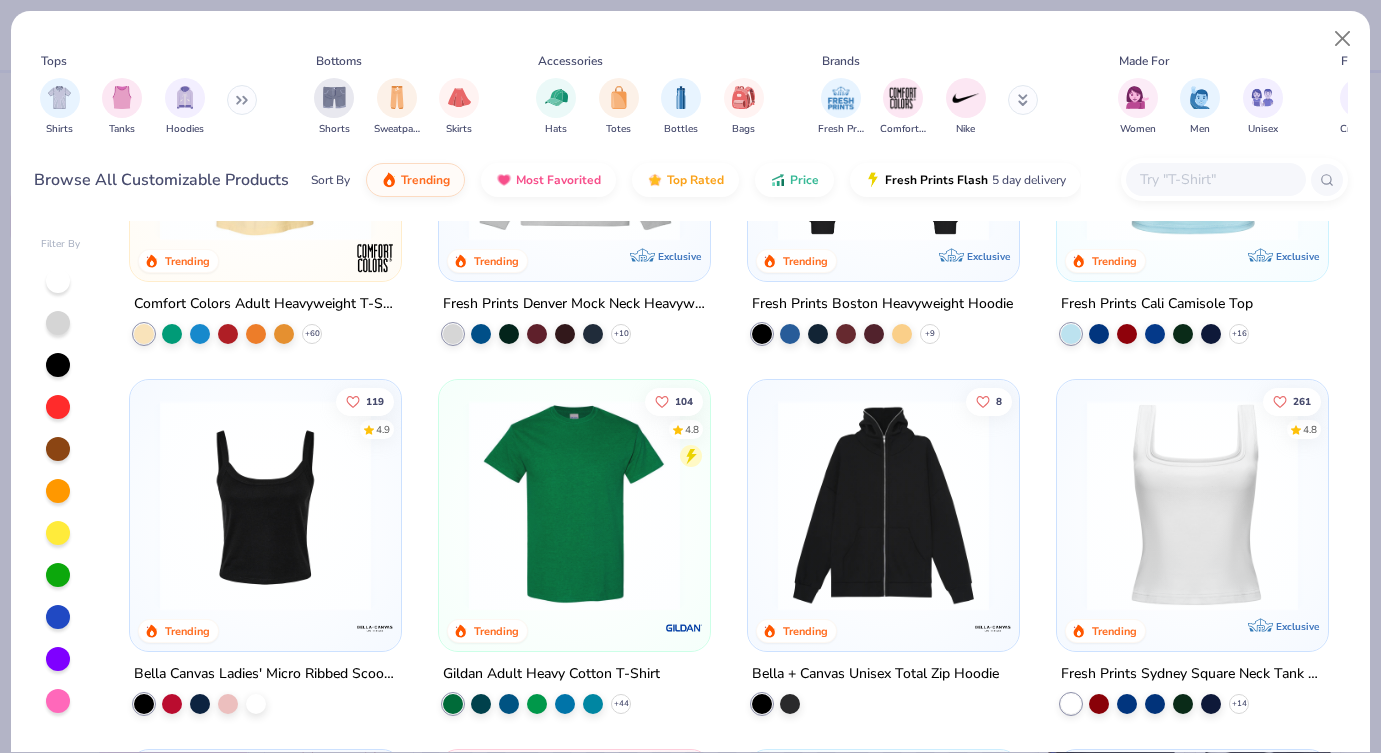 scroll, scrollTop: 0, scrollLeft: 0, axis: both 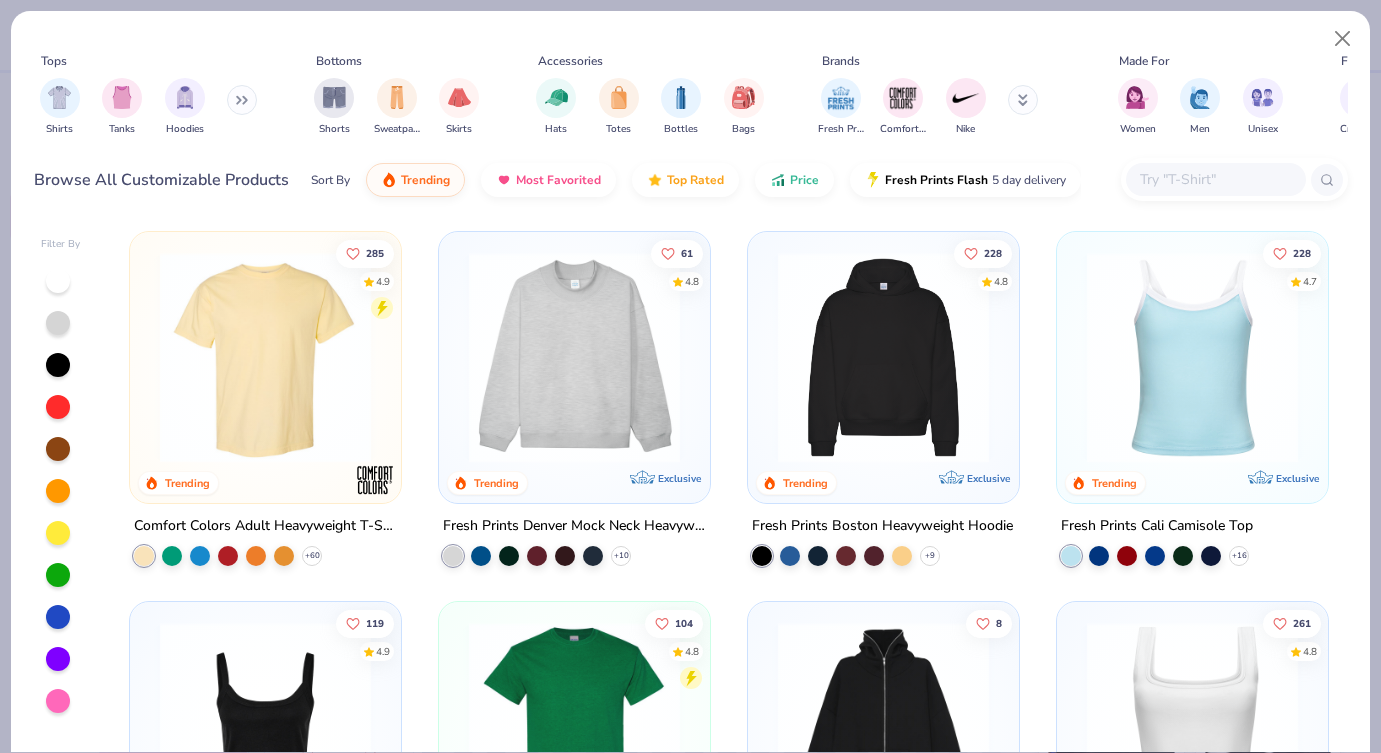 click at bounding box center (1215, 179) 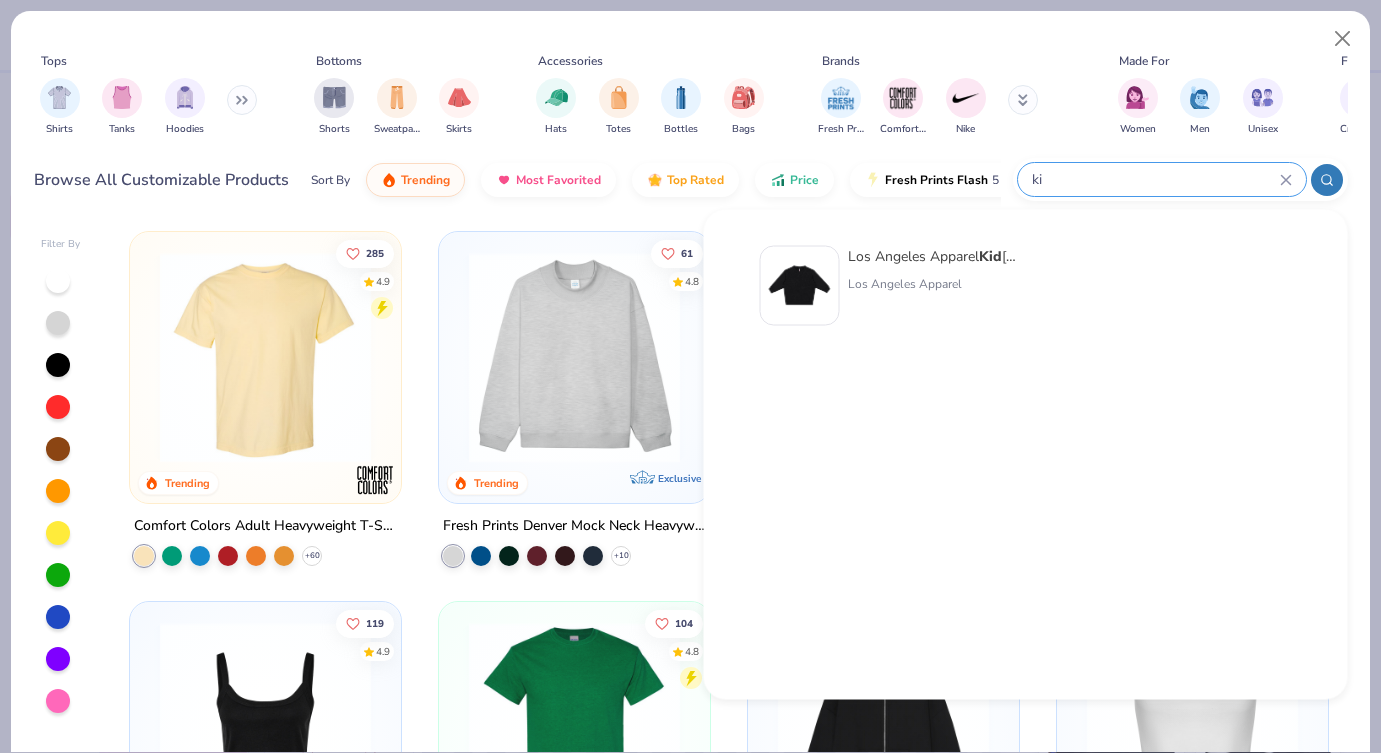 type on "k" 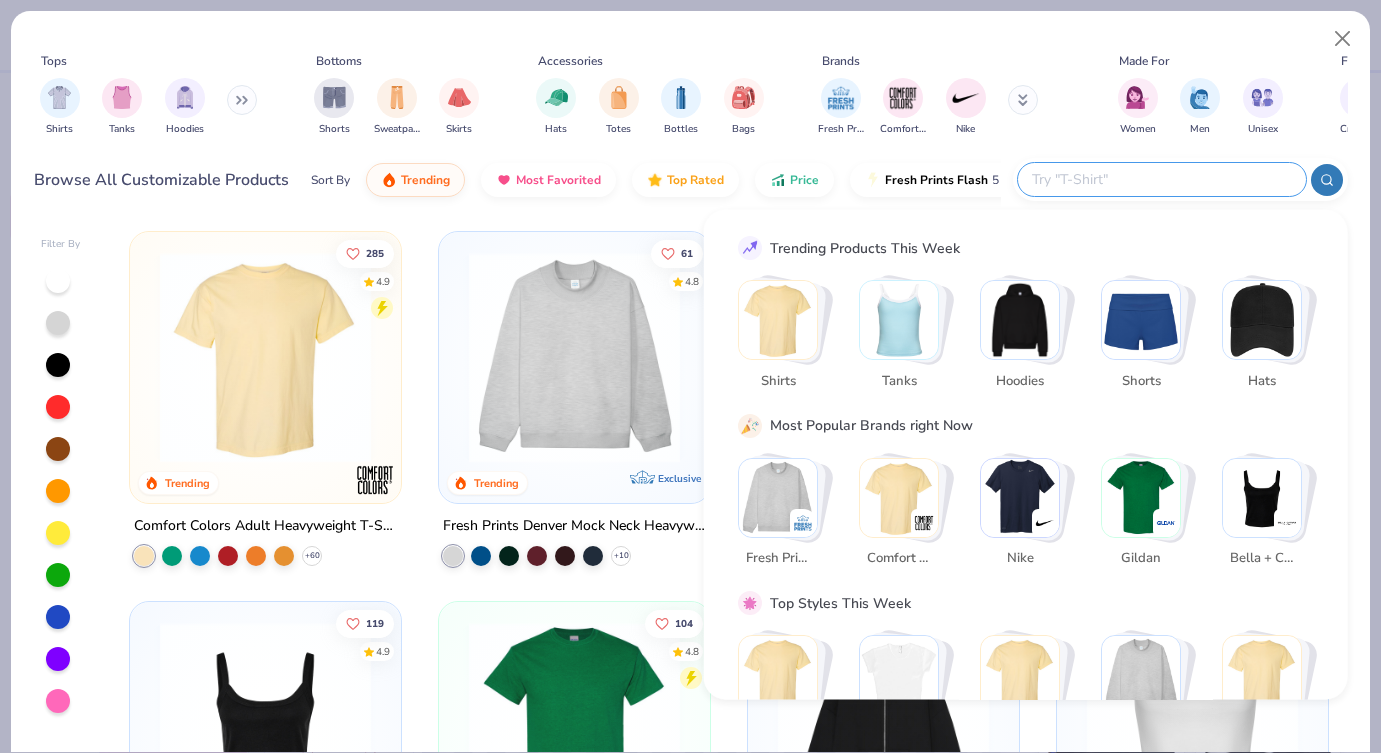 type on "t" 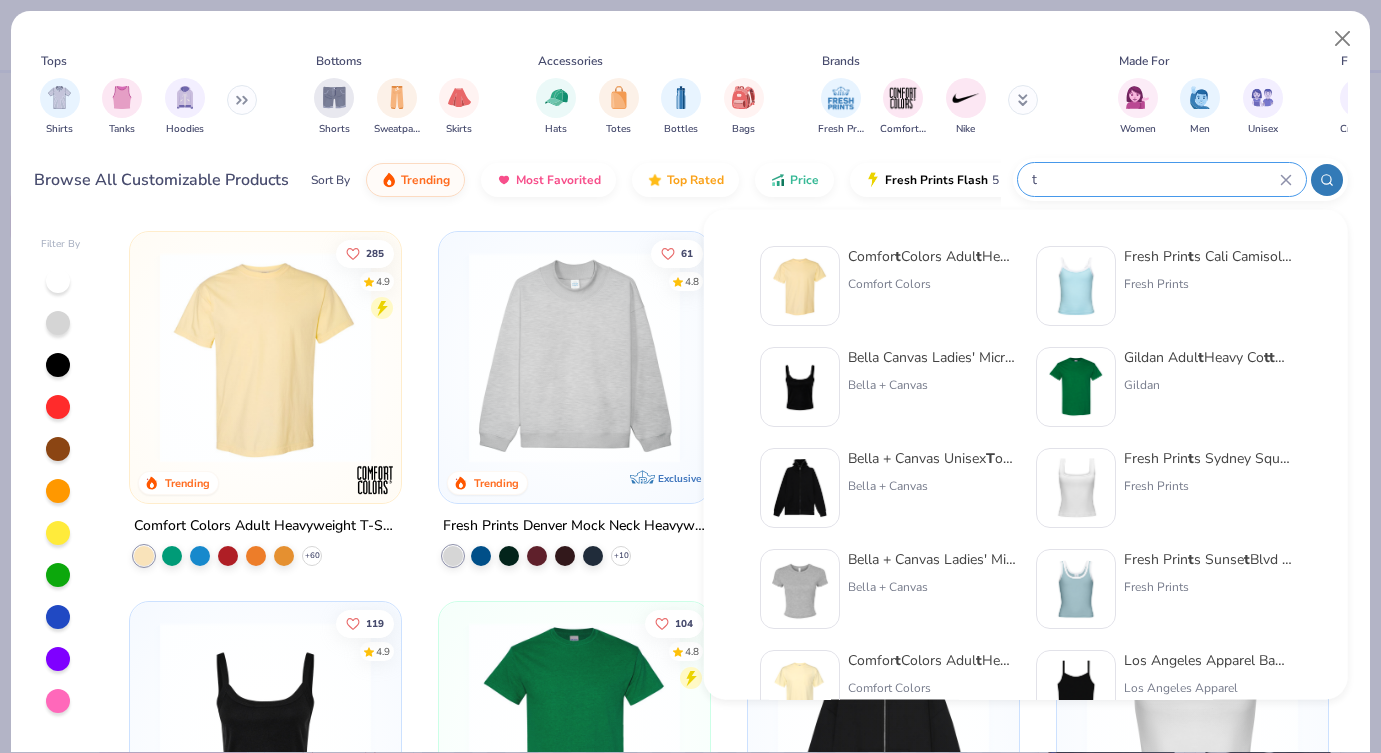 type 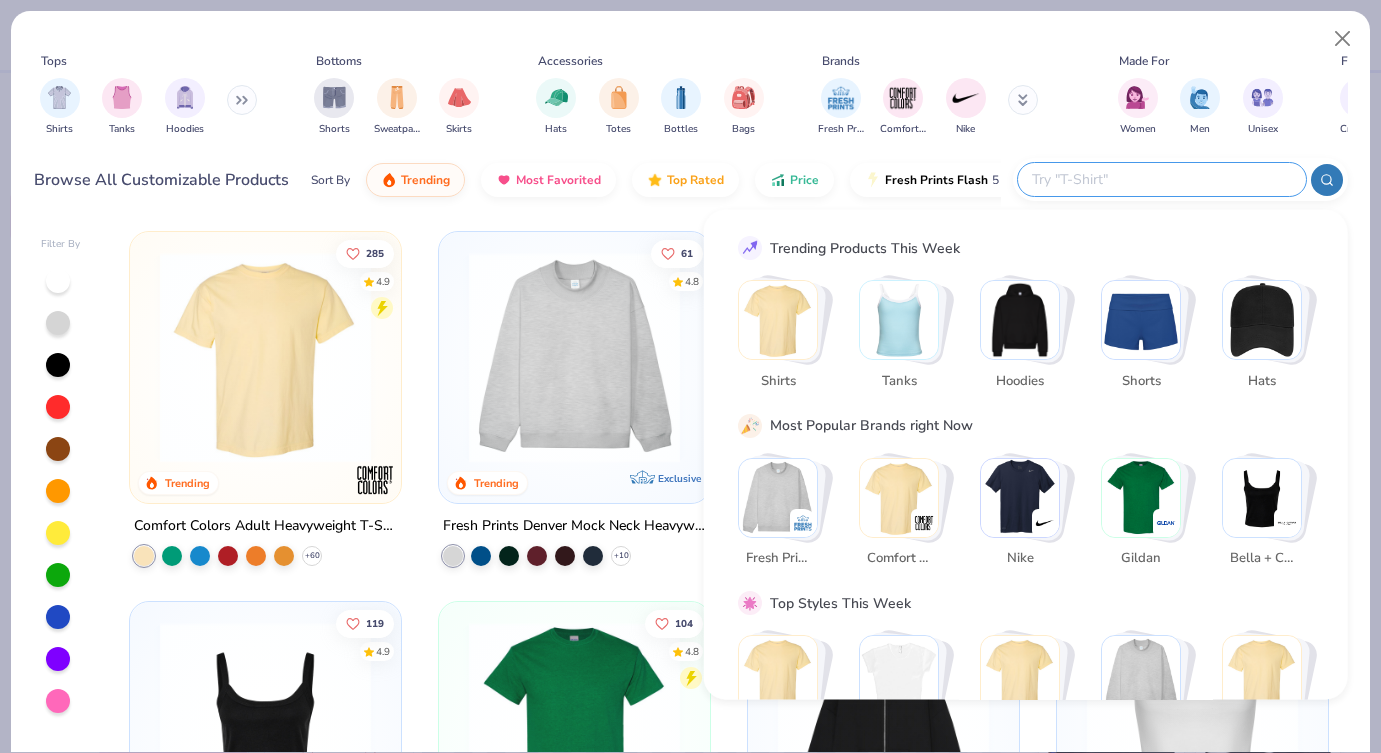 click at bounding box center [1141, 497] 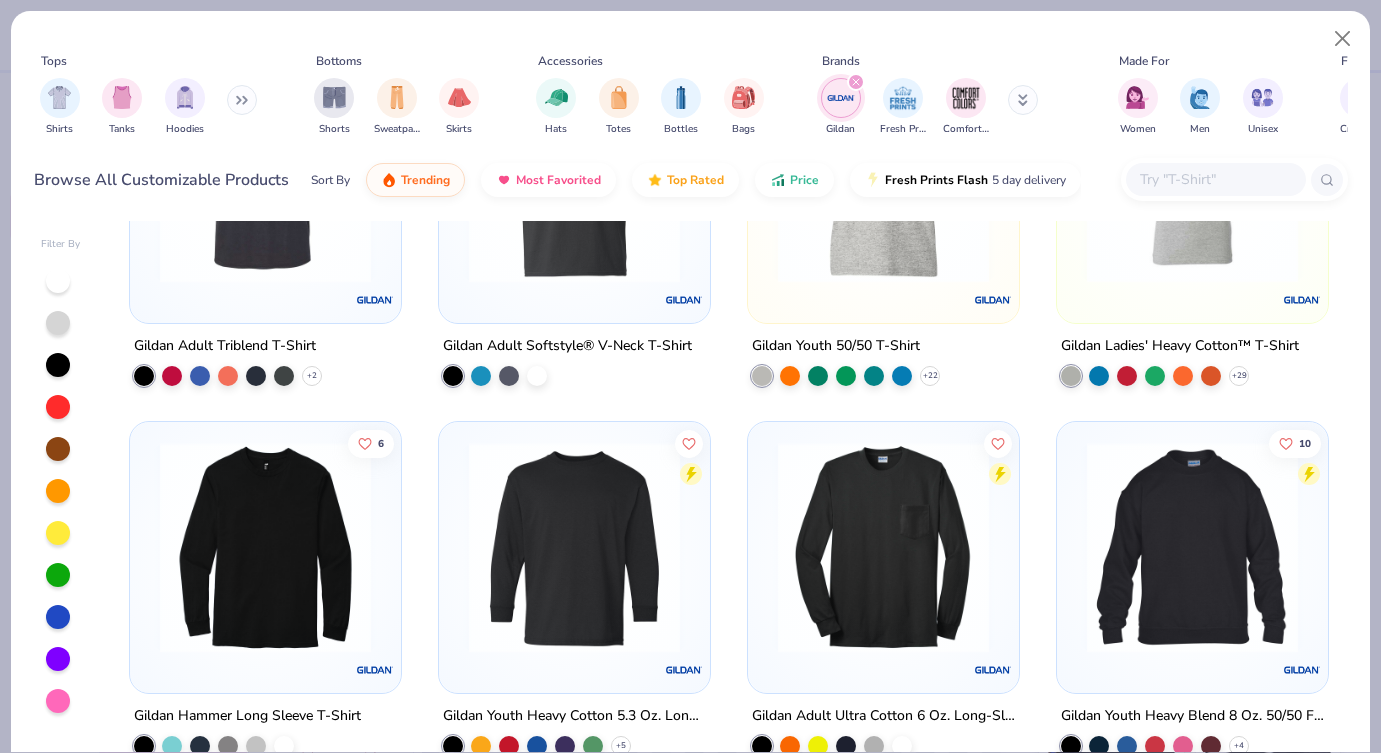 scroll, scrollTop: 3177, scrollLeft: 0, axis: vertical 